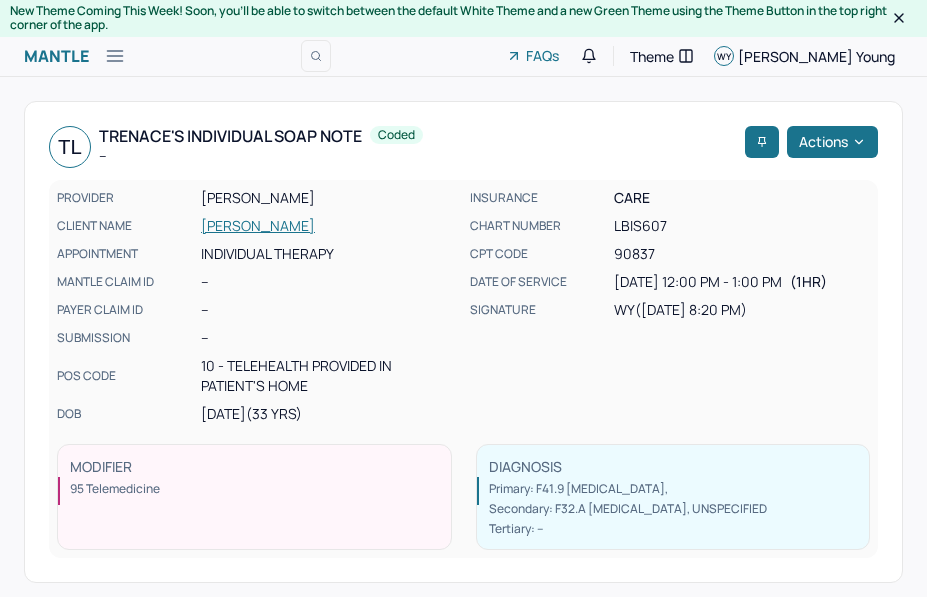 scroll, scrollTop: 388, scrollLeft: 0, axis: vertical 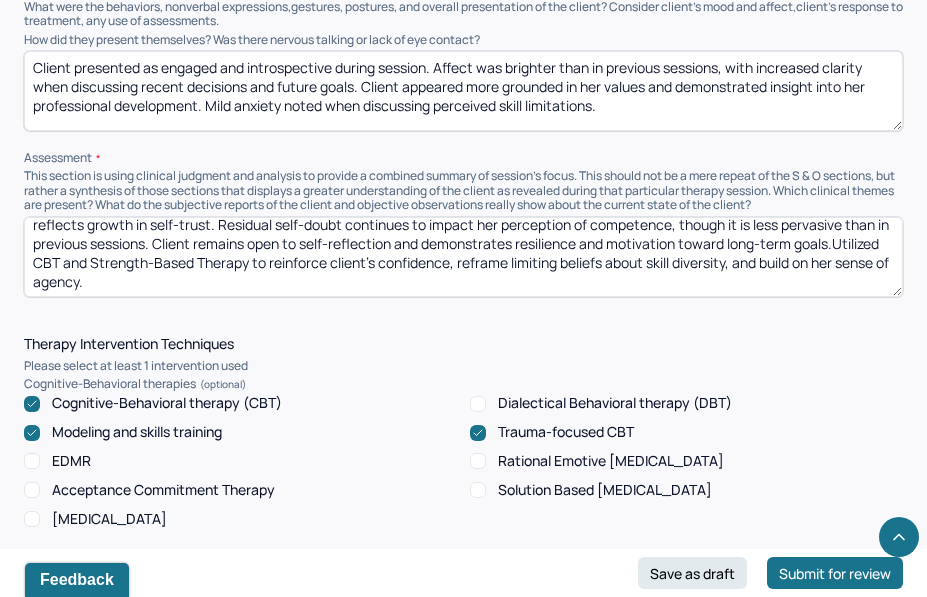 drag, startPoint x: 28, startPoint y: 229, endPoint x: 158, endPoint y: 340, distance: 170.94151 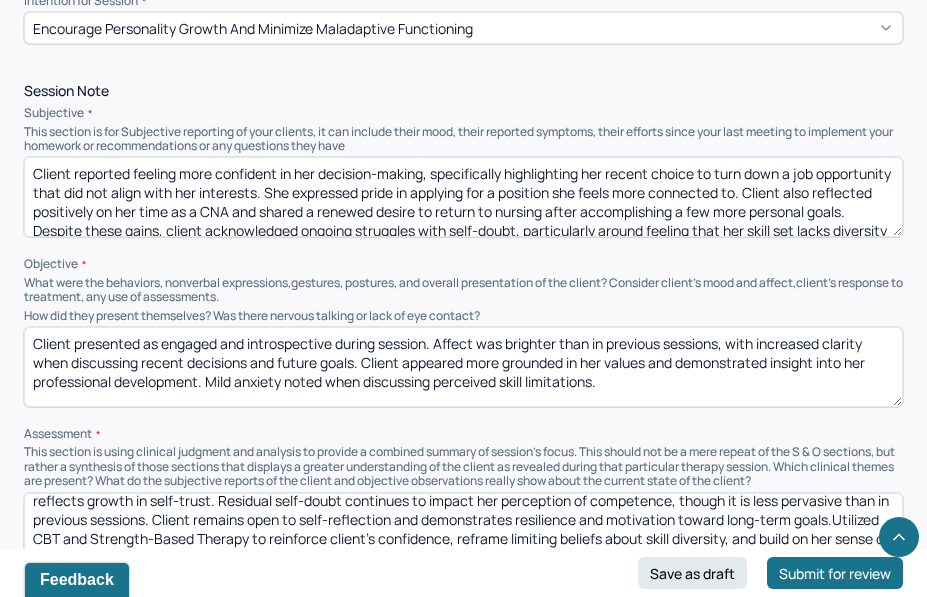 scroll, scrollTop: 1115, scrollLeft: 0, axis: vertical 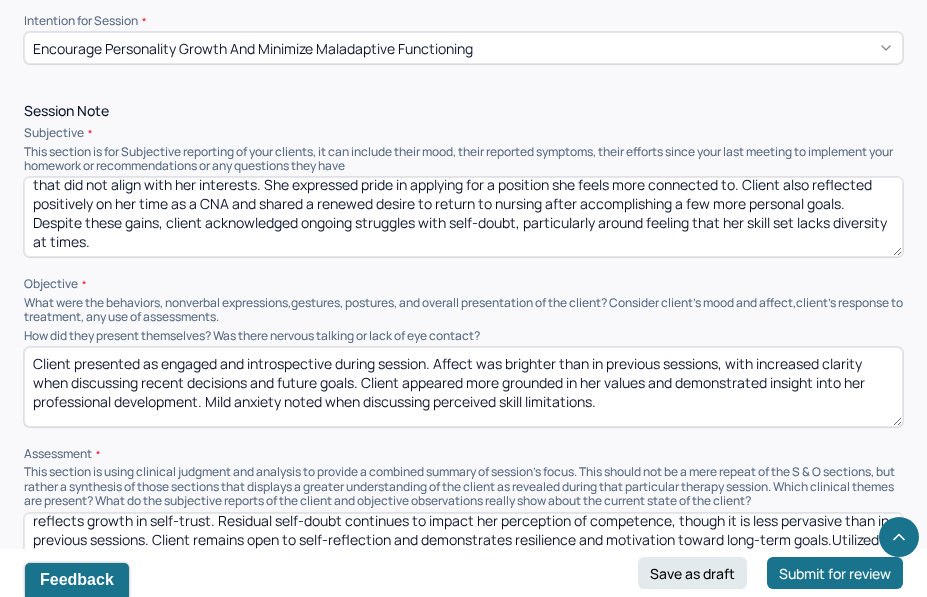 drag, startPoint x: 31, startPoint y: 188, endPoint x: 51, endPoint y: 354, distance: 167.20049 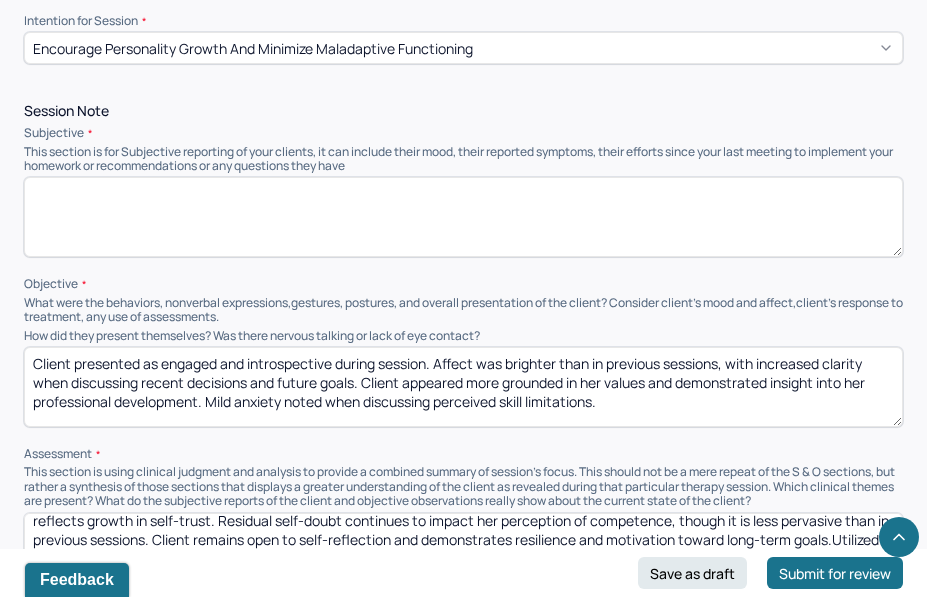 scroll, scrollTop: 0, scrollLeft: 0, axis: both 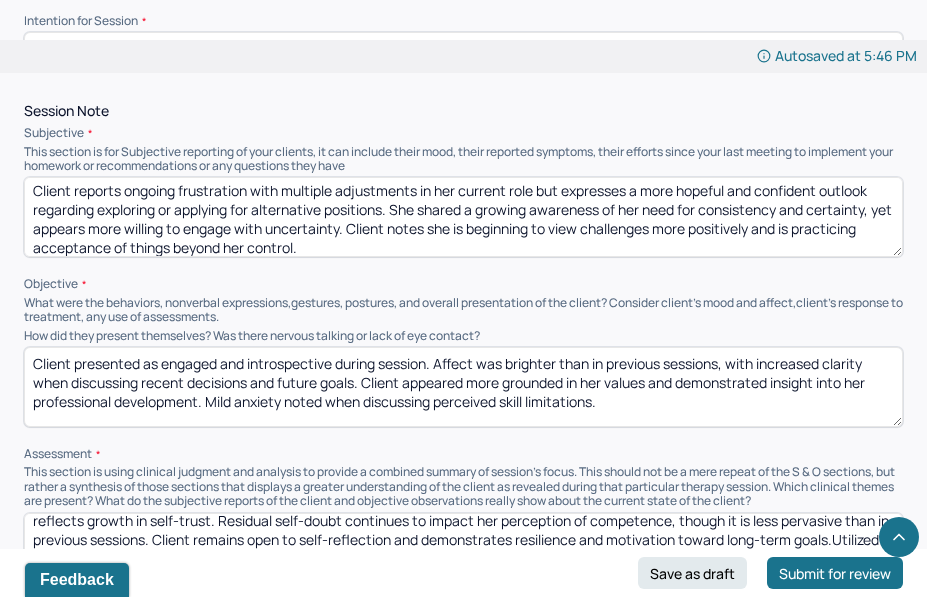 type on "Client reports ongoing frustration with multiple adjustments in her current role but expresses a more hopeful and confident outlook regarding exploring or applying for alternative positions. She shared a growing awareness of her need for consistency and certainty, yet appears more willing to engage with uncertainty. Client notes she is beginning to view challenges more positively and is practicing acceptance of things beyond her control." 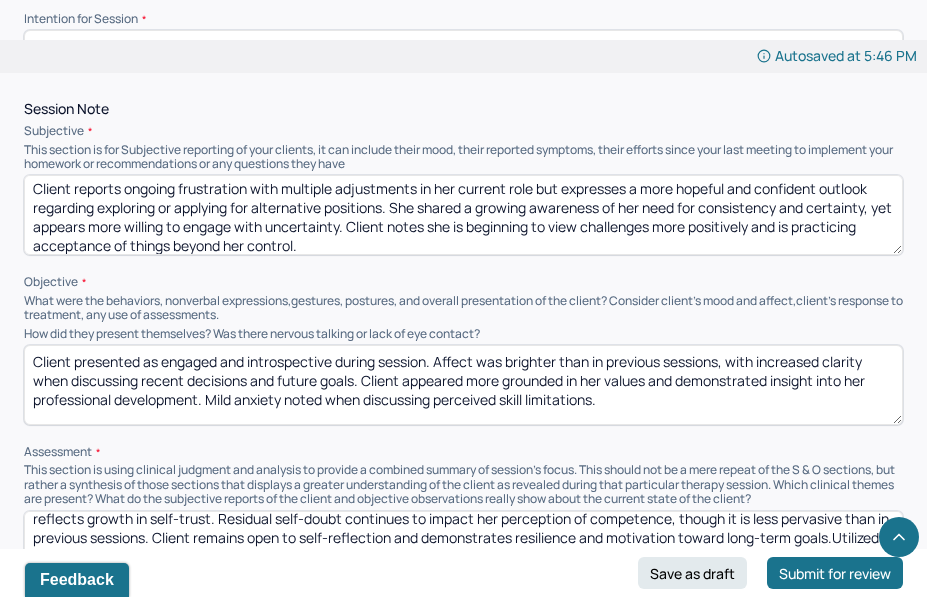 drag, startPoint x: 146, startPoint y: 404, endPoint x: 48, endPoint y: 319, distance: 129.72664 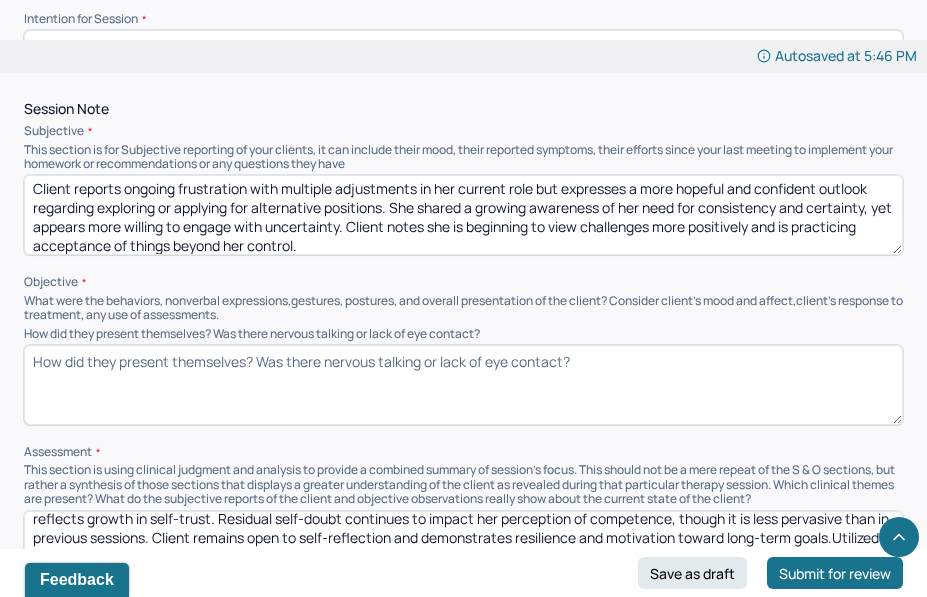 paste on "Client presented as calm, engaged, and reflective during the session. Her verbalizations were coherent and goal-oriented. She demonstrated increased insight into her thought patterns and was able to articulate how her mindset has shifted from avoidance to acceptance. Her affect appeared congruent with the content of the discussion." 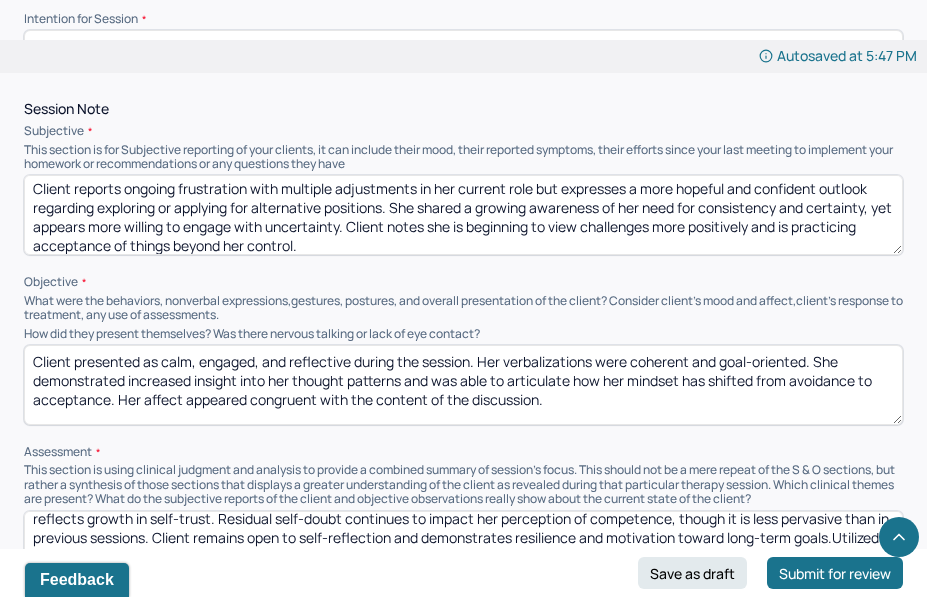 drag, startPoint x: 861, startPoint y: 374, endPoint x: 803, endPoint y: 374, distance: 58 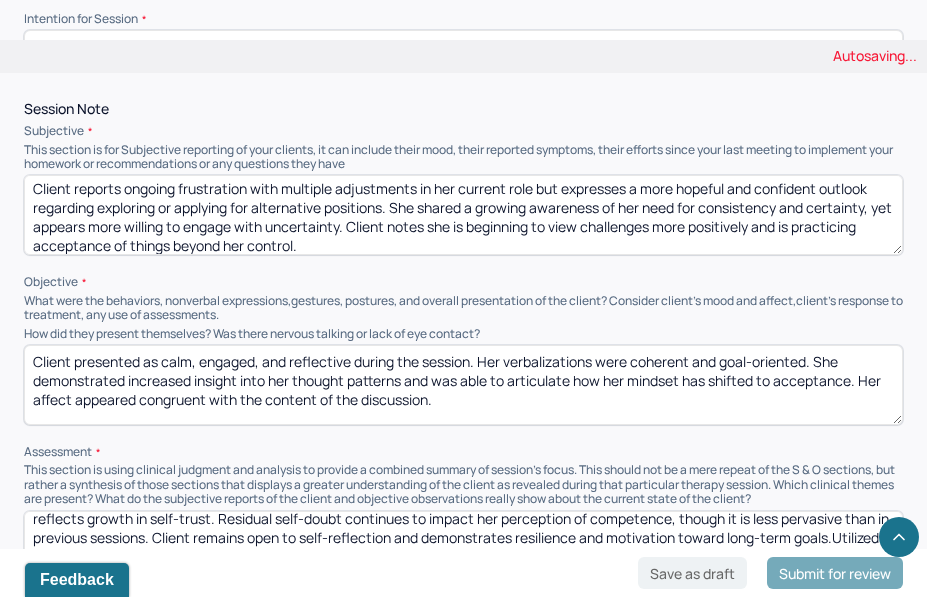 click on "Client presented as calm, engaged, and reflective during the session. Her verbalizations were coherent and goal-oriented. She demonstrated increased insight into her thought patterns and was able to articulate how her mindset has shifted from avoidance to acceptance. Her affect appeared congruent with the content of the discussion." at bounding box center (463, 385) 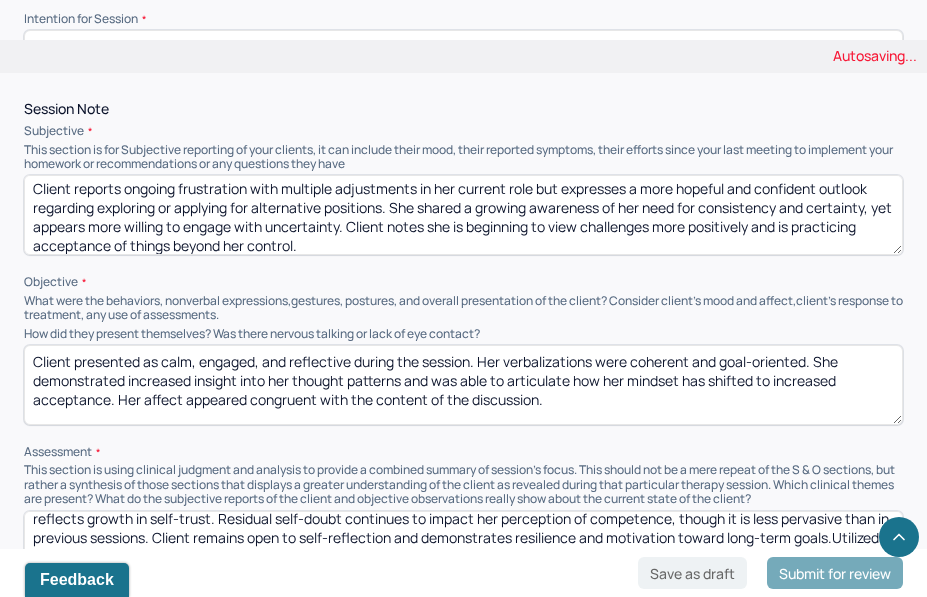 type on "Client presented as calm, engaged, and reflective during the session. Her verbalizations were coherent and goal-oriented. She demonstrated increased insight into her thought patterns and was able to articulate how her mindset has shifted to increased acceptance. Her affect appeared congruent with the content of the discussion." 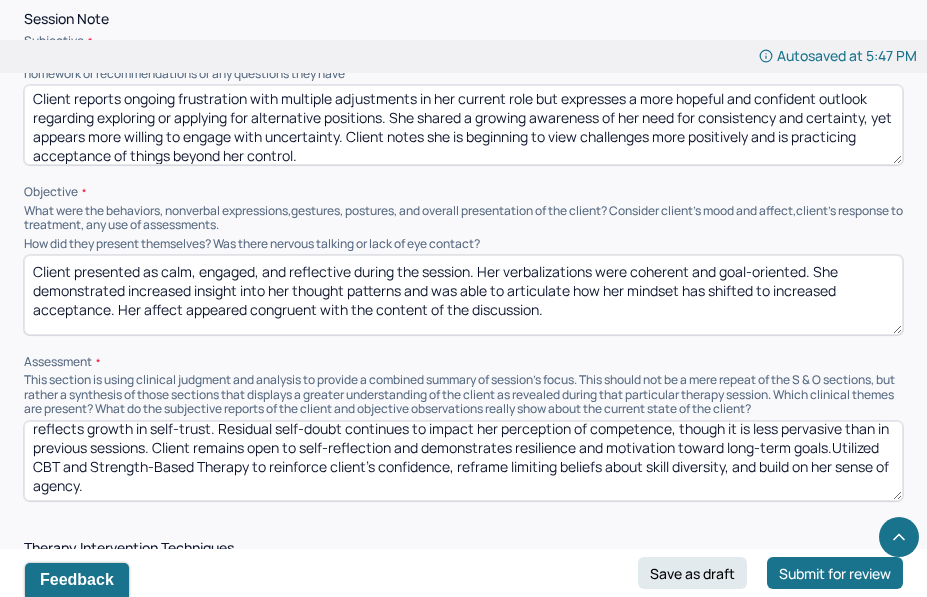 scroll, scrollTop: 1285, scrollLeft: 0, axis: vertical 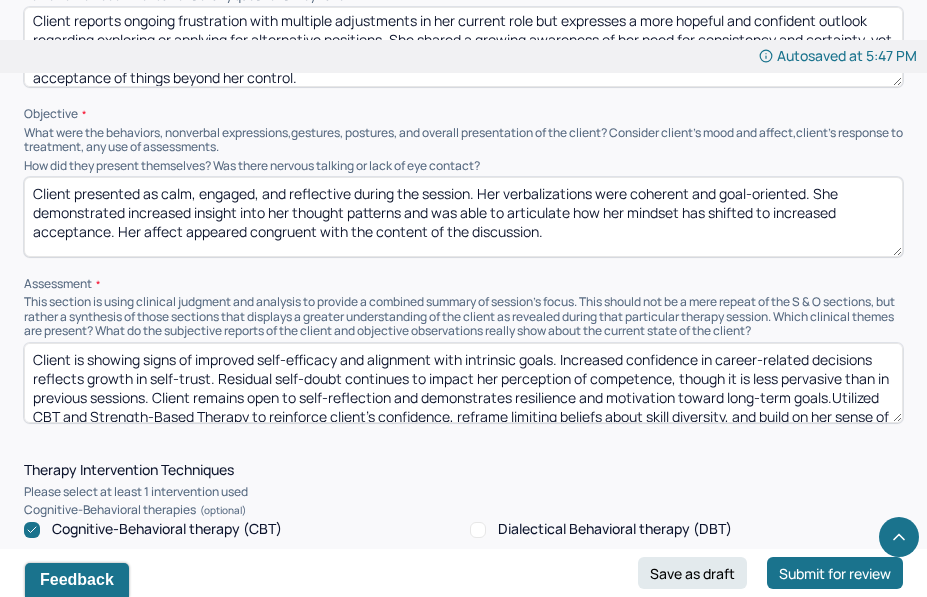 drag, startPoint x: 103, startPoint y: 408, endPoint x: 10, endPoint y: 269, distance: 167.24234 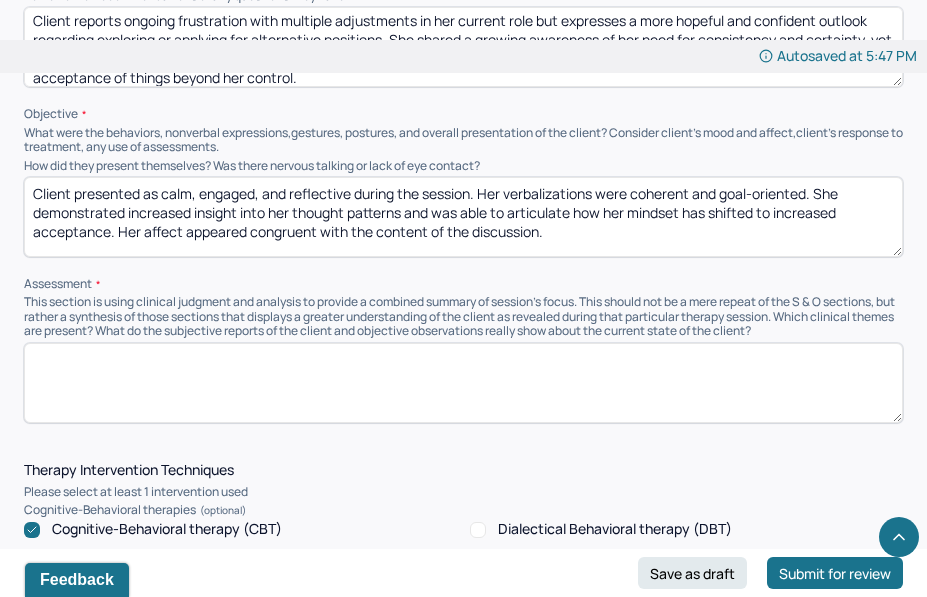 paste on "Client continues to make progress in self-awareness and emotional regulation. Frustration around work-related instability persists but is now met with greater resilience and proactive thinking. Improved tolerance for ambiguity and increasing openness to new roles suggest growth in cognitive flexibility and self-efficacy. Emotional reactivity appears reduced compared to prior sessions." 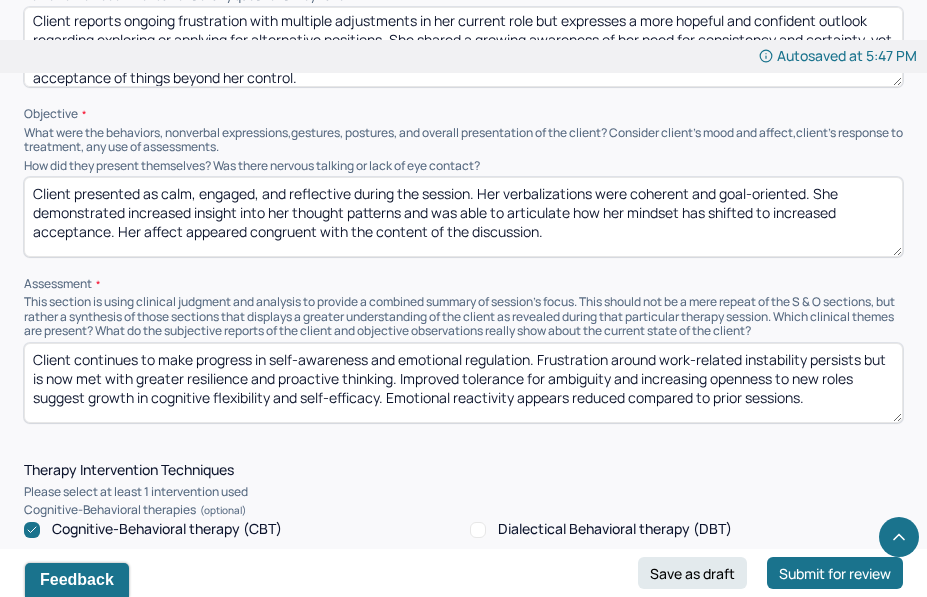 click on "Autosaved at 5:47 PM Appointment Details Client name [PERSON_NAME] Date of service [DATE] Time 12:00pm - 1:00pm Duration 1hr Appointment type individual therapy Provider name [PERSON_NAME] Modifier 1 95 Telemedicine Note type Individual soap note Load previous session note Instructions The fields marked with an asterisk ( * ) are required before you can submit your notes. Before you can submit your session notes, they must be signed. You have the option to save your notes as a draft before making a submission. Appointment location * Teletherapy Client Teletherapy Location here Home Office Other Provider Teletherapy Location Home Office Other Consent was received for the teletherapy session The teletherapy session was conducted via video Primary diagnosis * F41.9 [MEDICAL_DATA] Secondary diagnosis (optional) F32.A [MEDICAL_DATA], UNSPECIFIED Tertiary diagnosis (optional) Tertiary diagnosis Emotional / Behavioural symptoms demonstrated * Causing * Maladaptive Functioning Intention for Session * * *" at bounding box center (463, 622) 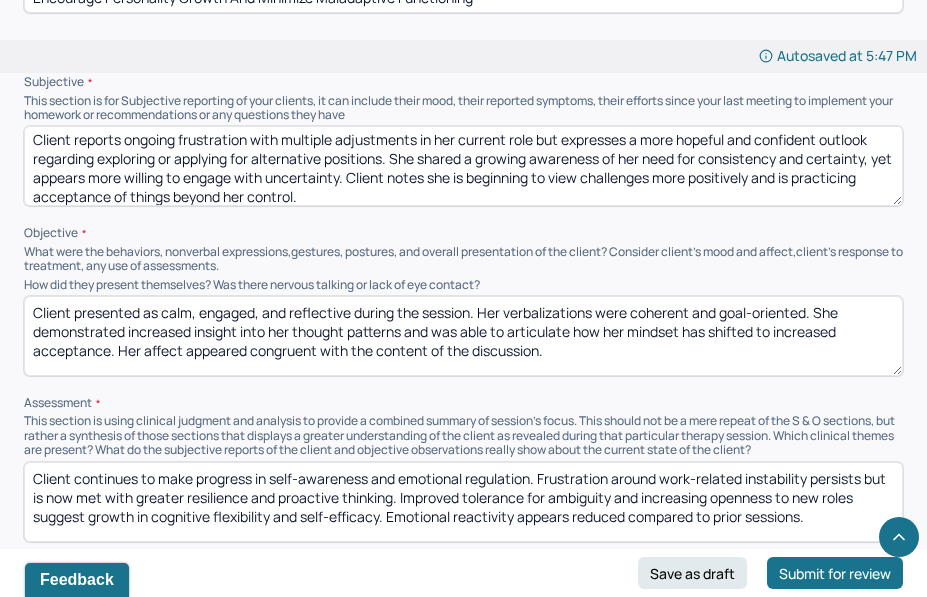 scroll, scrollTop: 1153, scrollLeft: 0, axis: vertical 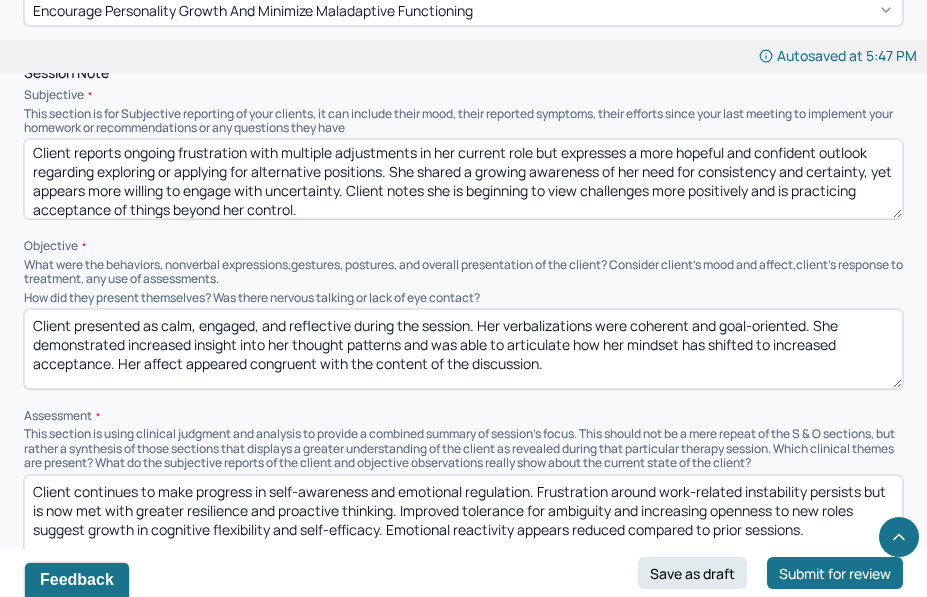 click on "Client reports ongoing frustration with multiple adjustments in her current role but expresses a more hopeful and confident outlook regarding exploring or applying for alternative positions. She shared a growing awareness of her need for consistency and certainty, yet appears more willing to engage with uncertainty. Client notes she is beginning to view challenges more positively and is practicing acceptance of things beyond her control." at bounding box center (463, 179) 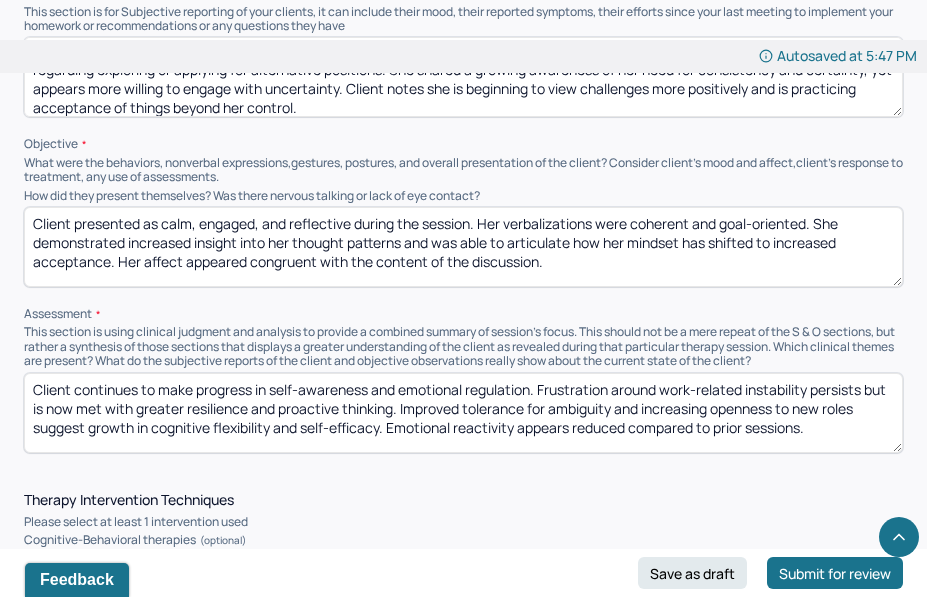scroll, scrollTop: 1264, scrollLeft: 0, axis: vertical 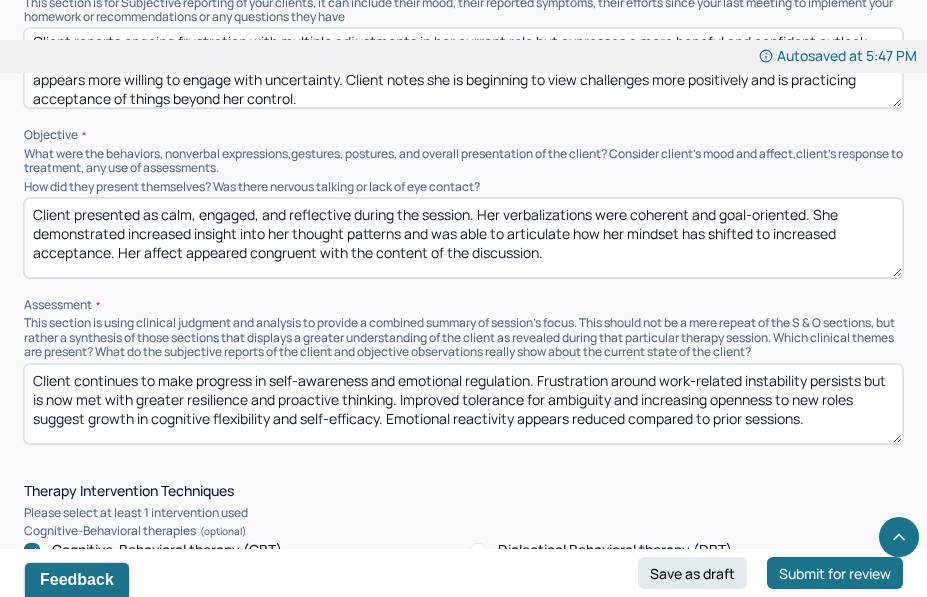click on "Instructions The fields marked with an asterisk ( * ) are required before you can submit your notes. Before you can submit your session notes, they must be signed. You have the option to save your notes as a draft before making a submission. Appointment location * Teletherapy Client Teletherapy Location here Home Office Other Provider Teletherapy Location Home Office Other Consent was received for the teletherapy session The teletherapy session was conducted via video Primary diagnosis * F41.9 [MEDICAL_DATA] Secondary diagnosis (optional) F32.A [MEDICAL_DATA], UNSPECIFIED Tertiary diagnosis (optional) Tertiary diagnosis Emotional / Behavioural symptoms demonstrated * Anxious and low moments. Feelings of doubt and self-questioning. Sense of being stuck despite ongoing progress. Increased stress and frustration due to workplace changes and interpersonal conflict. Heightened sensitivity to external opinions and expectations.  Causing * Maladaptive Functioning Intention for Session * Session Note EDMR *" at bounding box center [463, 751] 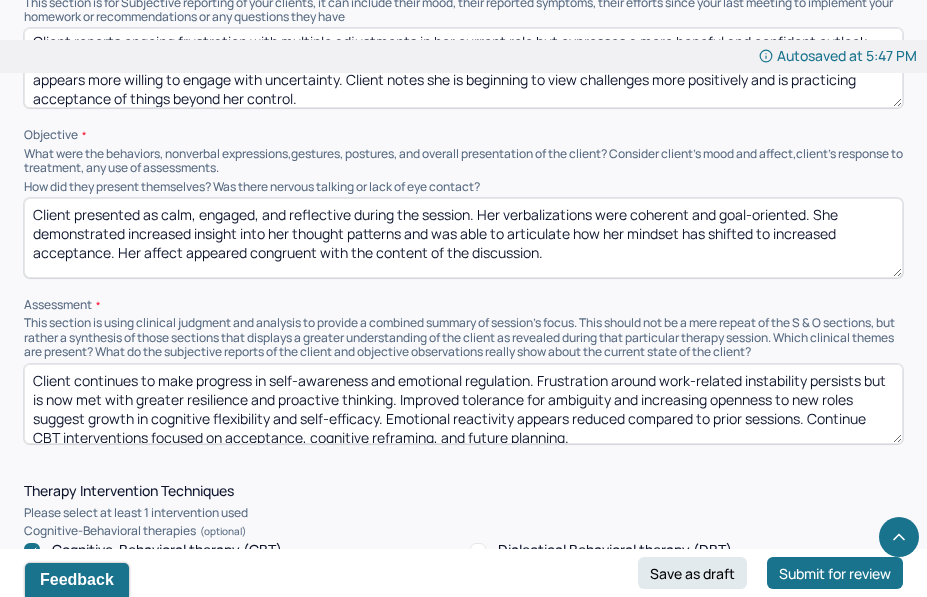scroll, scrollTop: 41, scrollLeft: 0, axis: vertical 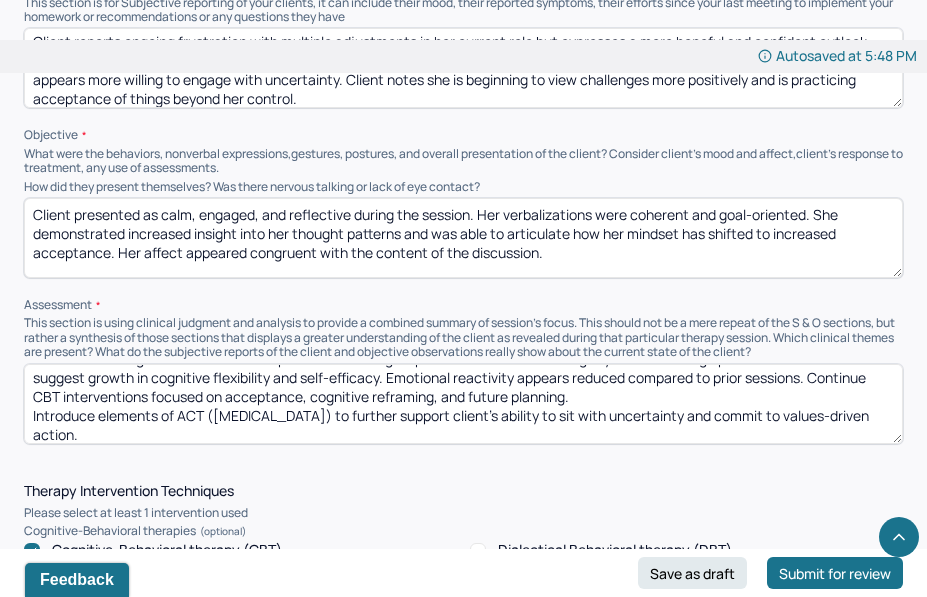 click on "Client continues to make progress in self-awareness and emotional regulation. Frustration around work-related instability persists but is now met with greater resilience and proactive thinking. Improved tolerance for ambiguity and increasing openness to new roles suggest growth in cognitive flexibility and self-efficacy. Emotional reactivity appears reduced compared to prior sessions. Continue CBT interventions focused on acceptance, cognitive reframing, and future planning.
Introduce elements of ACT ([MEDICAL_DATA]) to further support client’s ability to sit with uncertainty and commit to values-driven action." at bounding box center (463, 404) 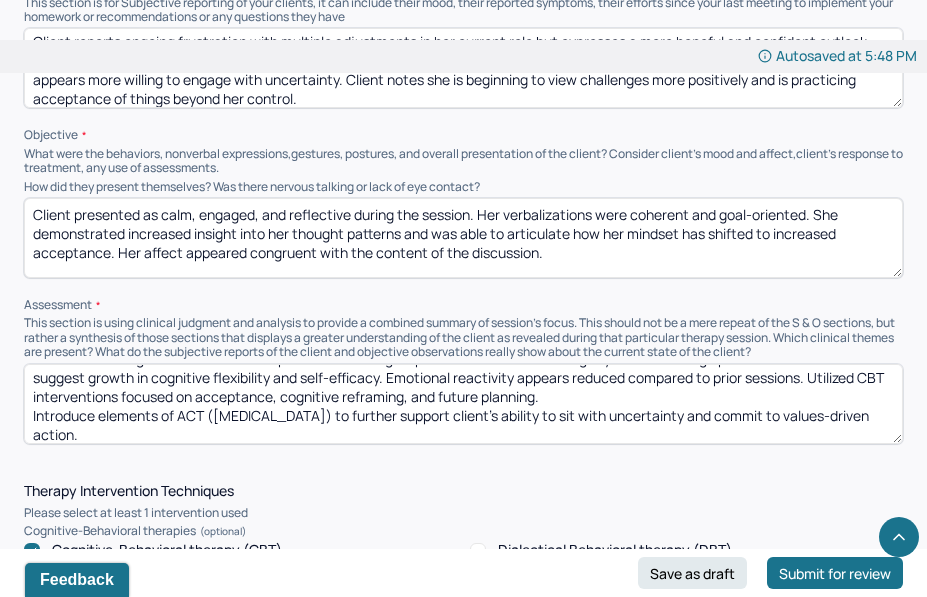 drag, startPoint x: 90, startPoint y: 404, endPoint x: 11, endPoint y: 401, distance: 79.05694 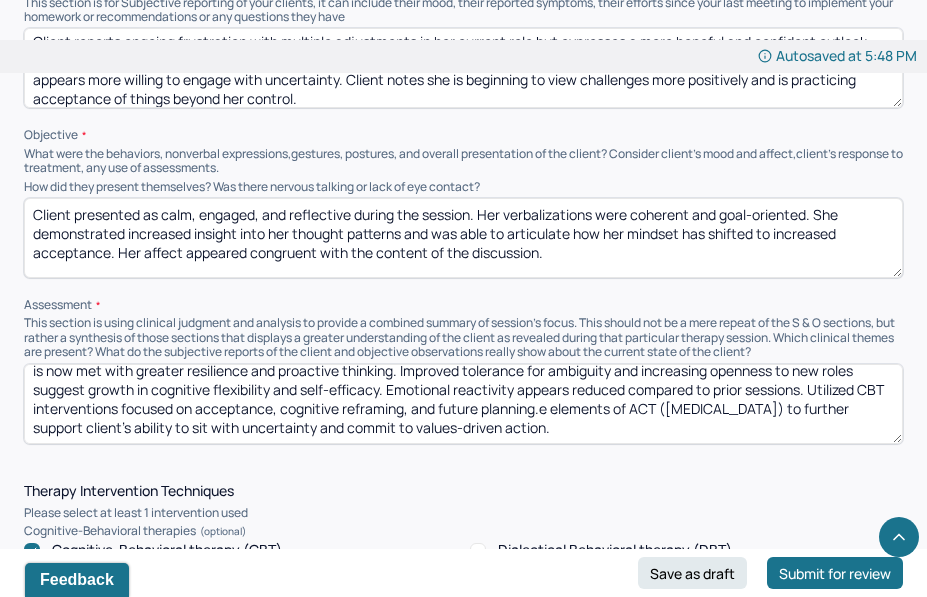scroll, scrollTop: 22, scrollLeft: 0, axis: vertical 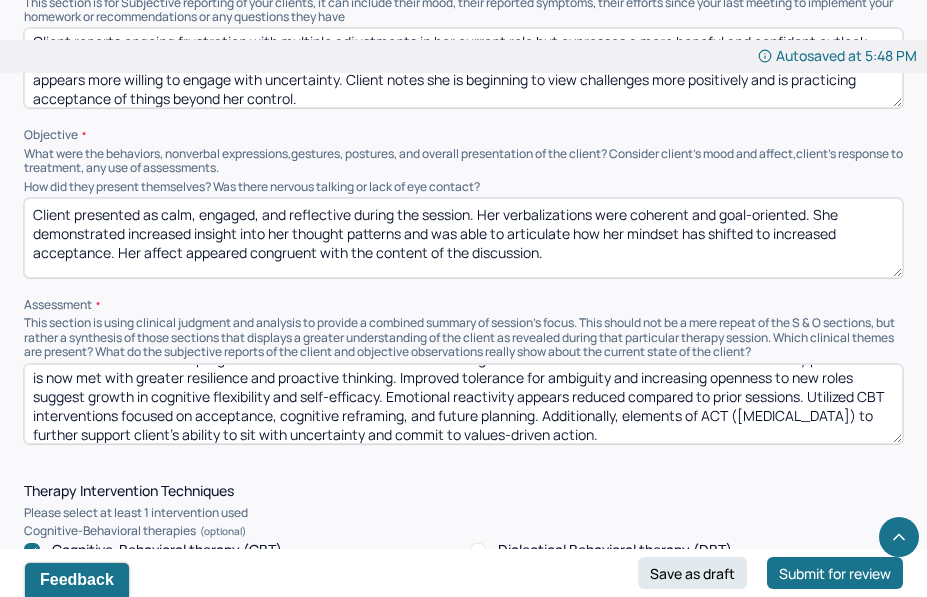 drag, startPoint x: 178, startPoint y: 422, endPoint x: 31, endPoint y: 418, distance: 147.05441 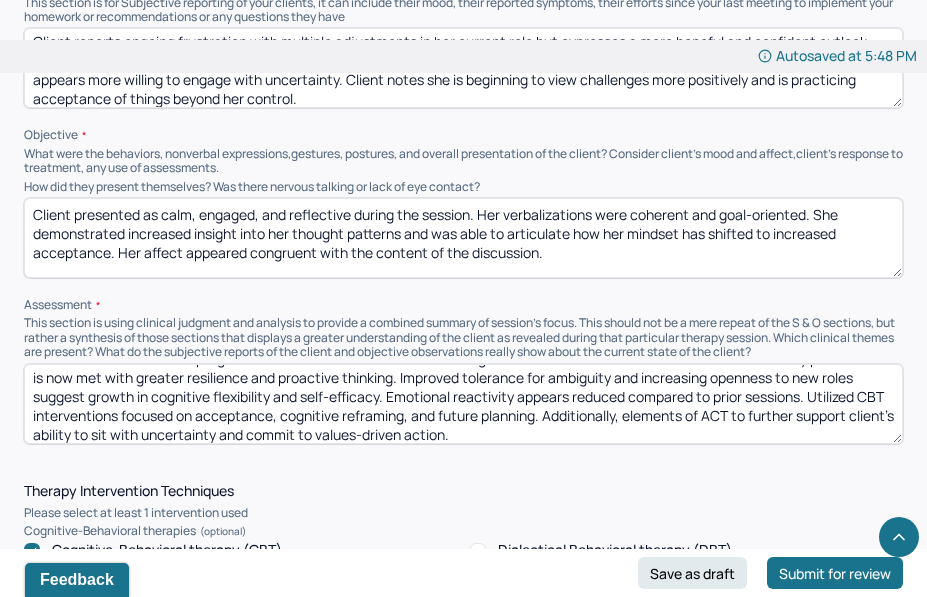 scroll, scrollTop: 28, scrollLeft: 0, axis: vertical 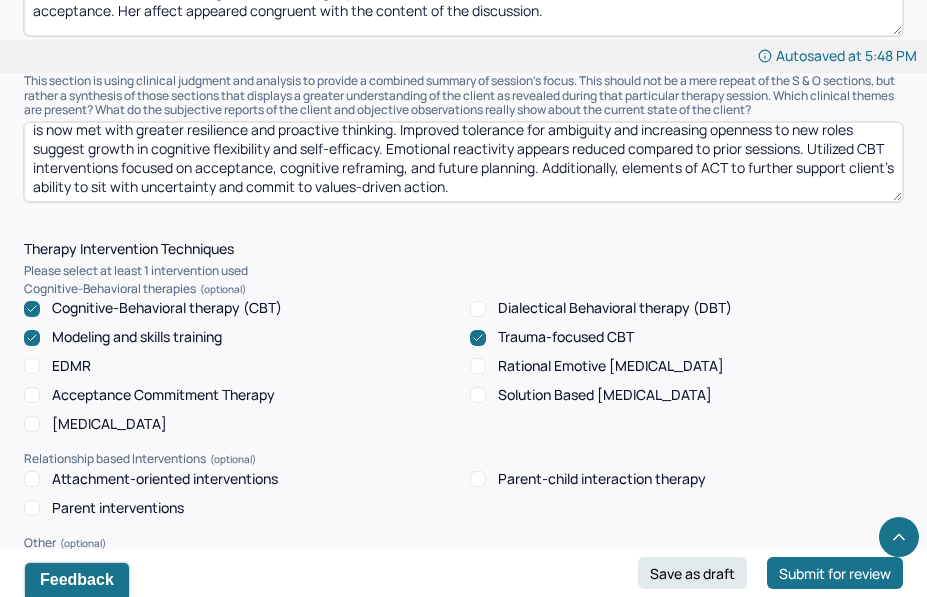 type on "Client continues to make progress in self-awareness and emotional regulation. Frustration around work-related instability persists but is now met with greater resilience and proactive thinking. Improved tolerance for ambiguity and increasing openness to new roles suggest growth in cognitive flexibility and self-efficacy. Emotional reactivity appears reduced compared to prior sessions. Utilized CBT interventions focused on acceptance, cognitive reframing, and future planning. Additionally, elements of ACT to further support client’s ability to sit with uncertainty and commit to values-driven action." 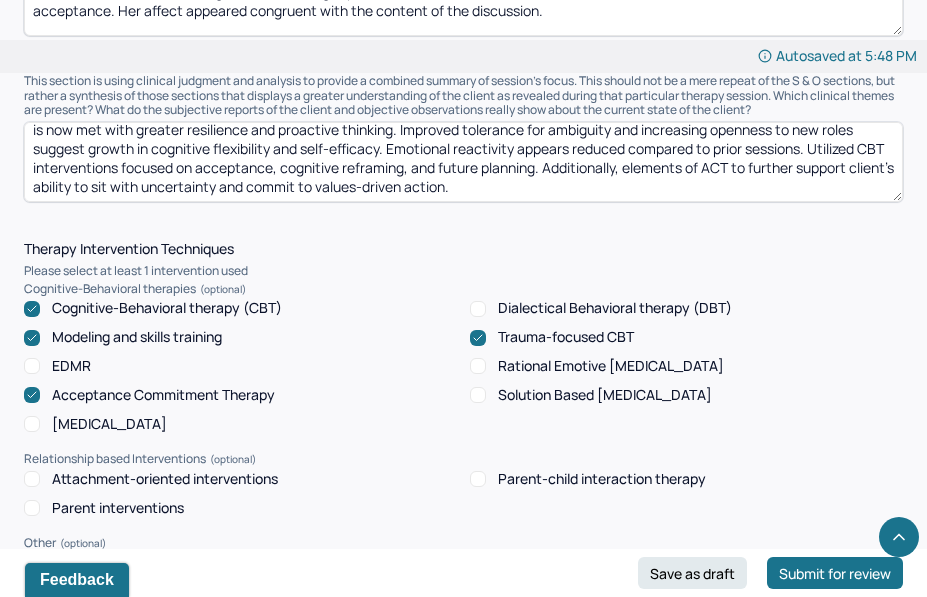 click at bounding box center (478, 338) 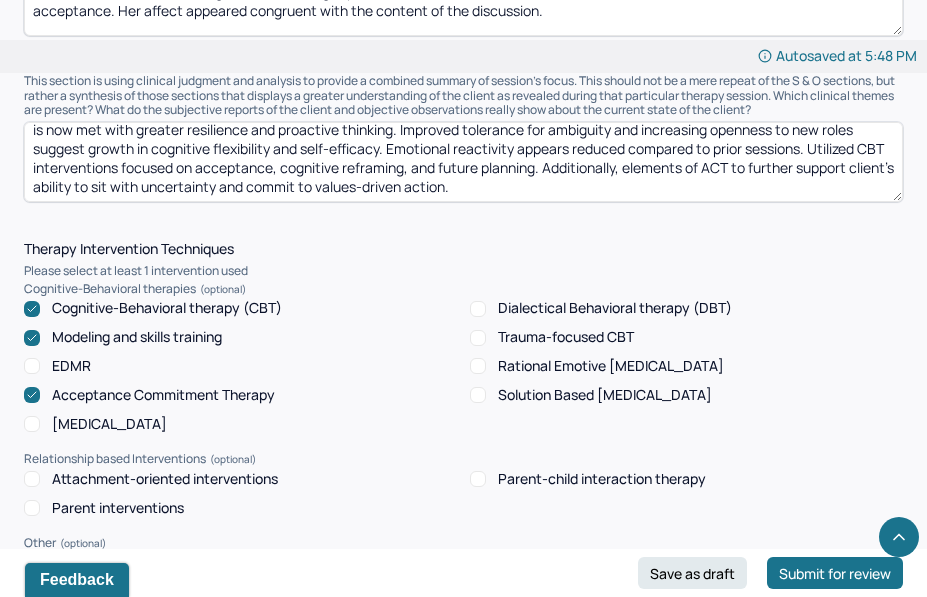 scroll, scrollTop: 0, scrollLeft: 0, axis: both 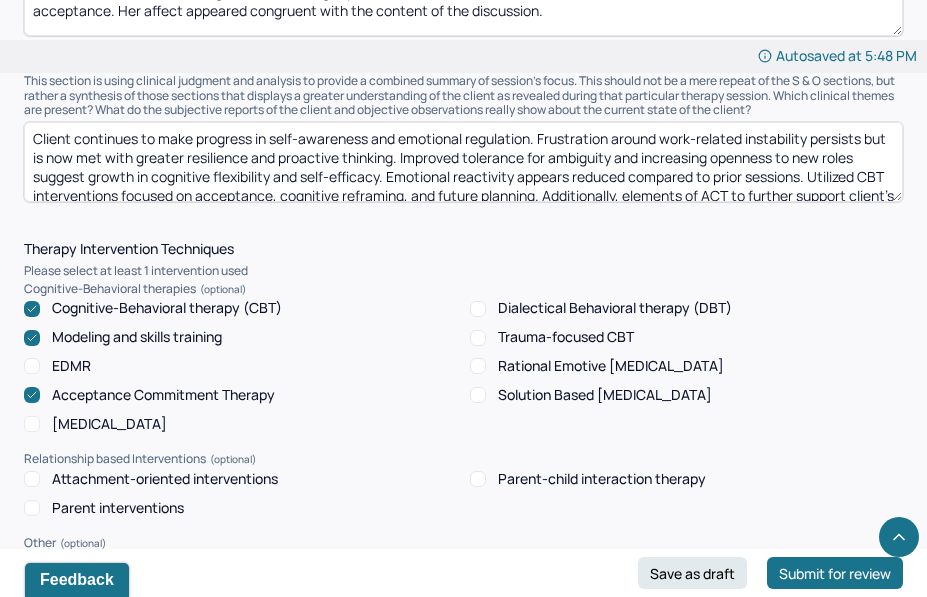 click on "Client continues to make progress in self-awareness and emotional regulation. Frustration around work-related instability persists but is now met with greater resilience and proactive thinking. Improved tolerance for ambiguity and increasing openness to new roles suggest growth in cognitive flexibility and self-efficacy. Emotional reactivity appears reduced compared to prior sessions. Utilized CBT interventions focused on acceptance, cognitive reframing, and future planning. Additionally, elements of ACT to further support client’s ability to sit with uncertainty and commit to values-driven action." at bounding box center [463, 162] 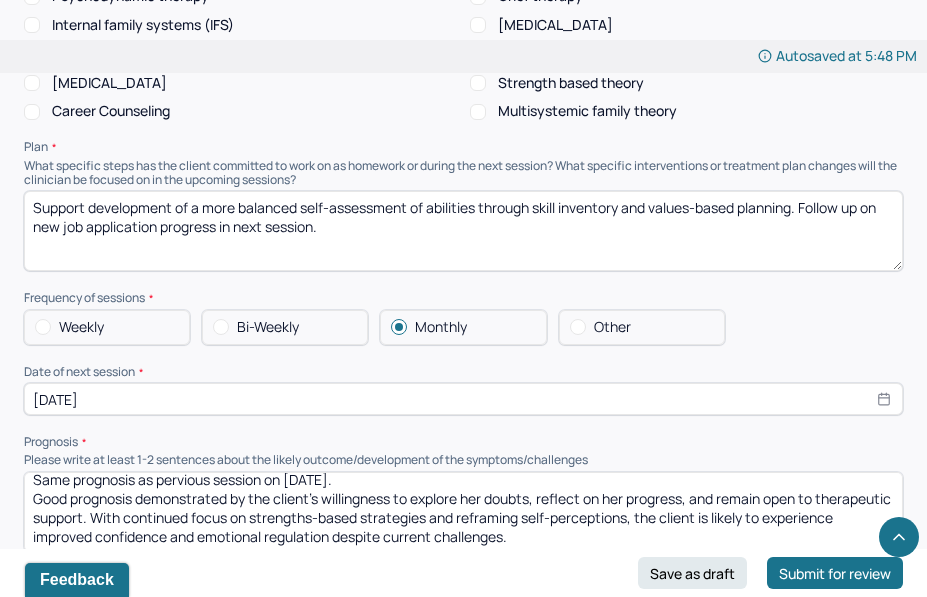 scroll, scrollTop: 2097, scrollLeft: 0, axis: vertical 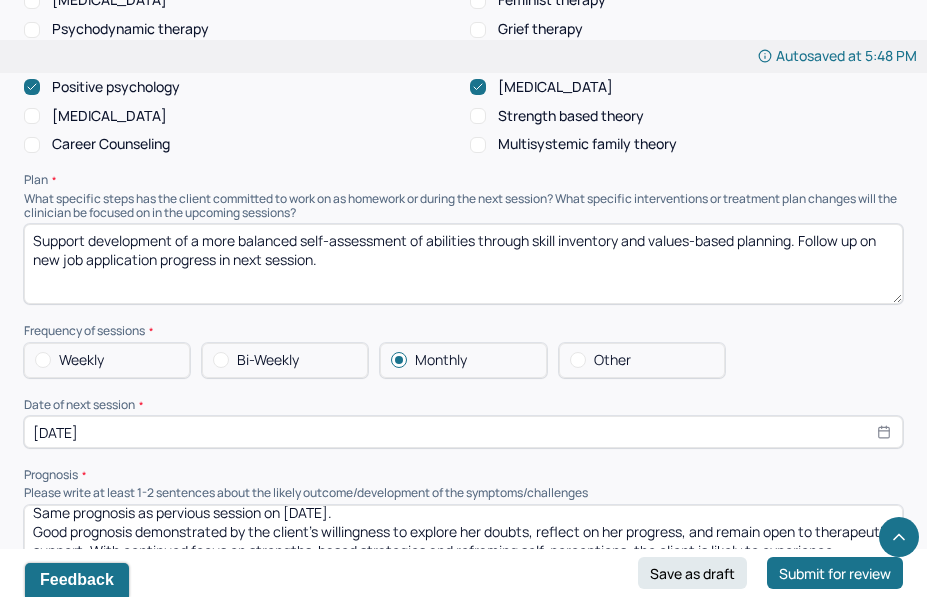 click at bounding box center [43, 360] 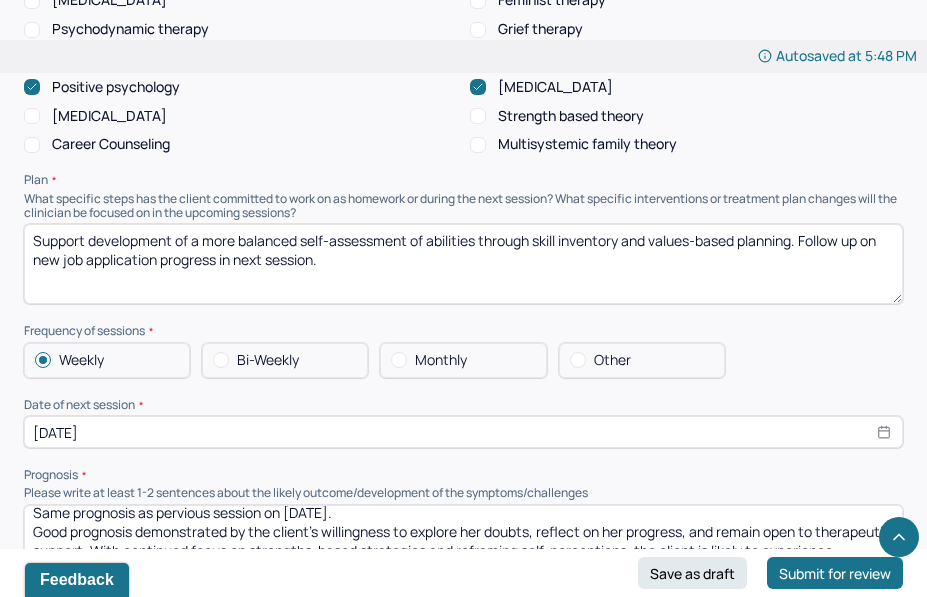 select on "6" 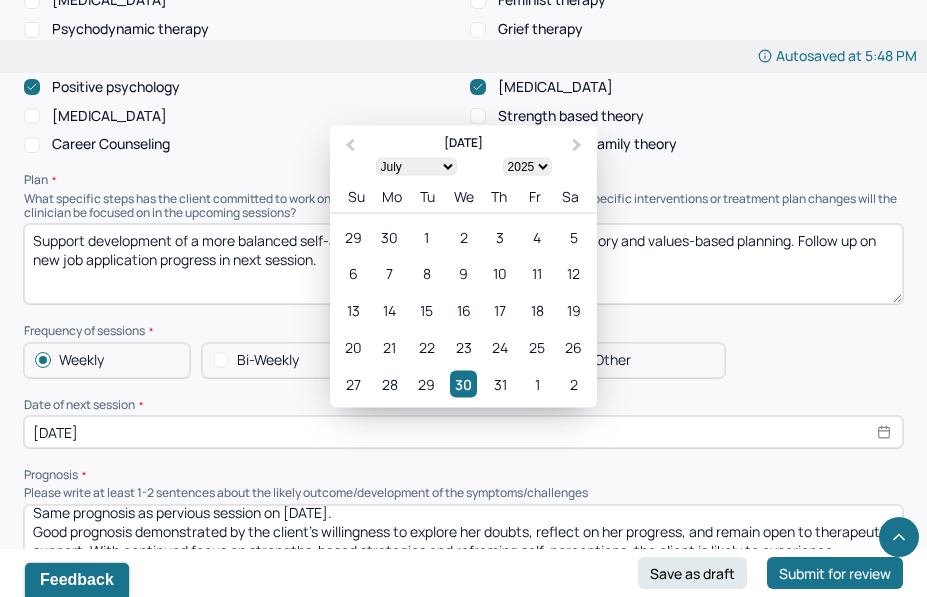 click on "[DATE]" at bounding box center (463, 432) 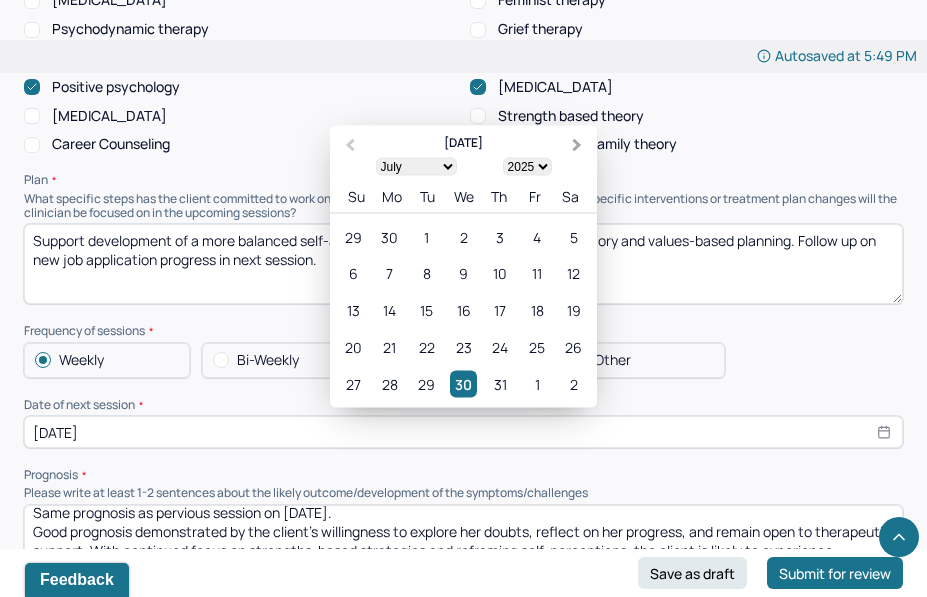 click on "Next Month" at bounding box center [579, 147] 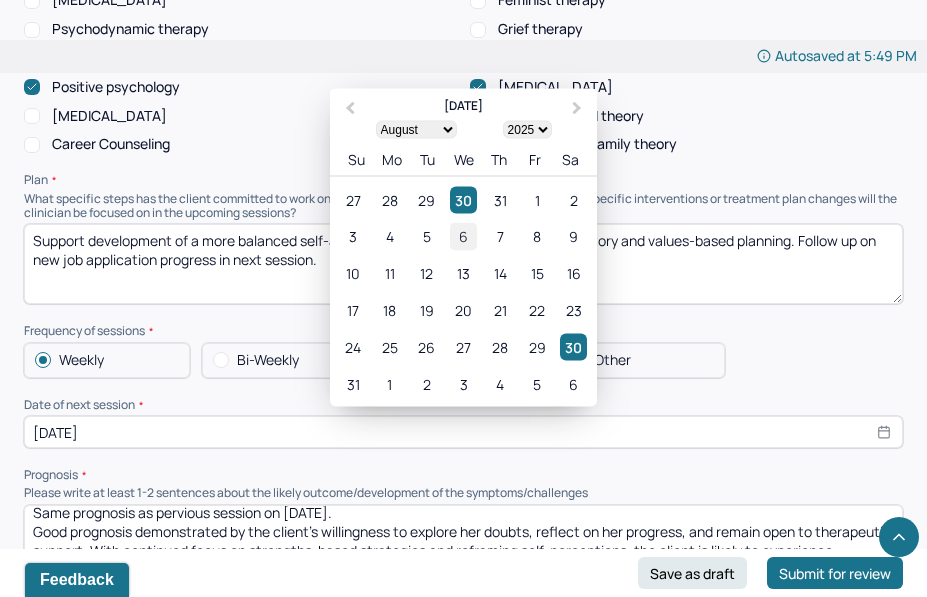 click on "6" at bounding box center (463, 236) 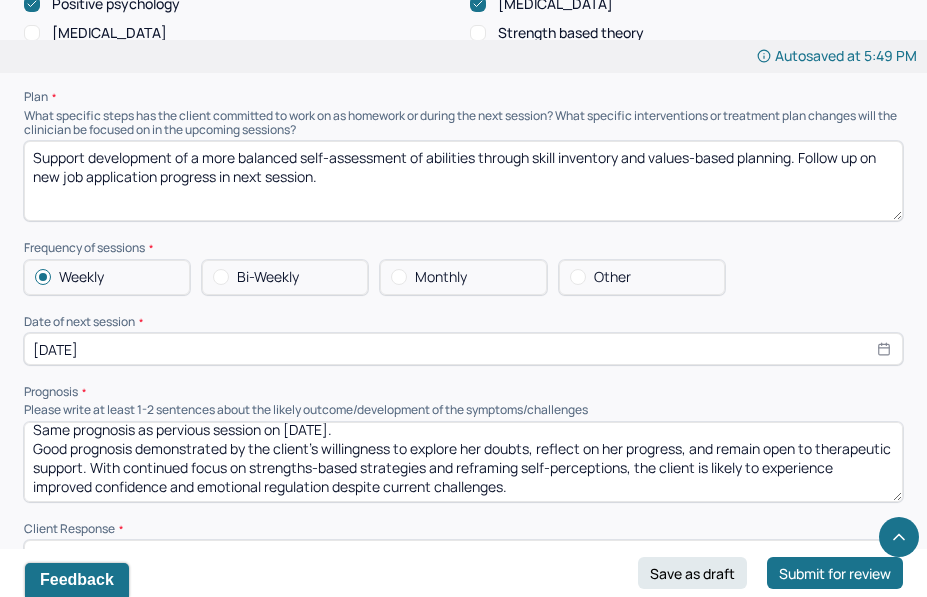 scroll, scrollTop: 2183, scrollLeft: 0, axis: vertical 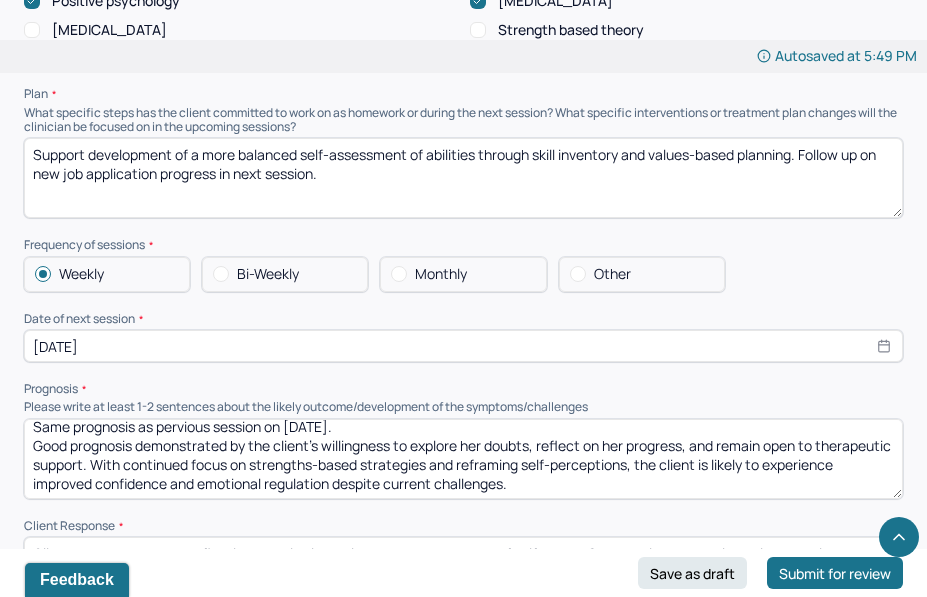 select on "7" 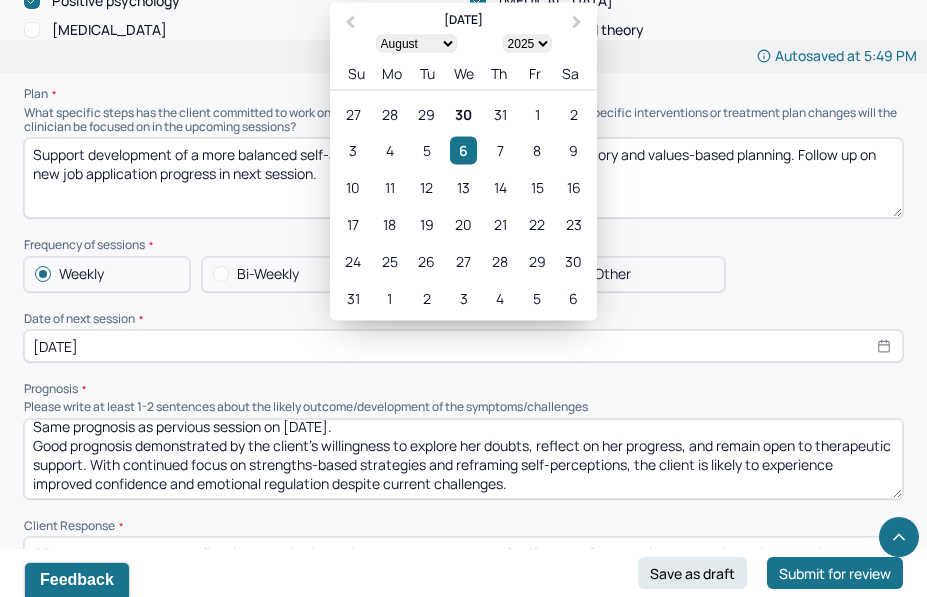 click on "Prognosis" at bounding box center (463, 389) 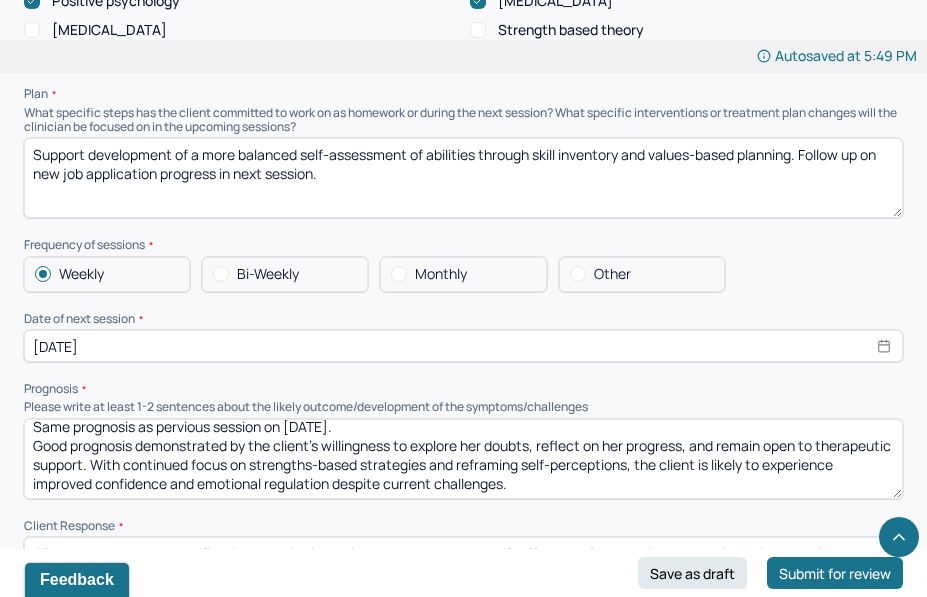 scroll, scrollTop: 0, scrollLeft: 0, axis: both 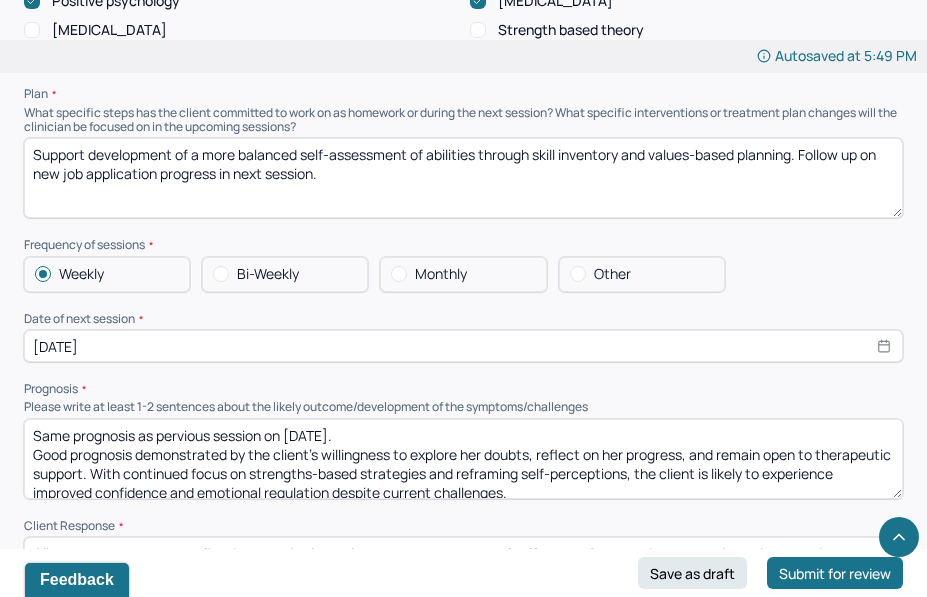 drag, startPoint x: 597, startPoint y: 480, endPoint x: 104, endPoint y: 319, distance: 518.62317 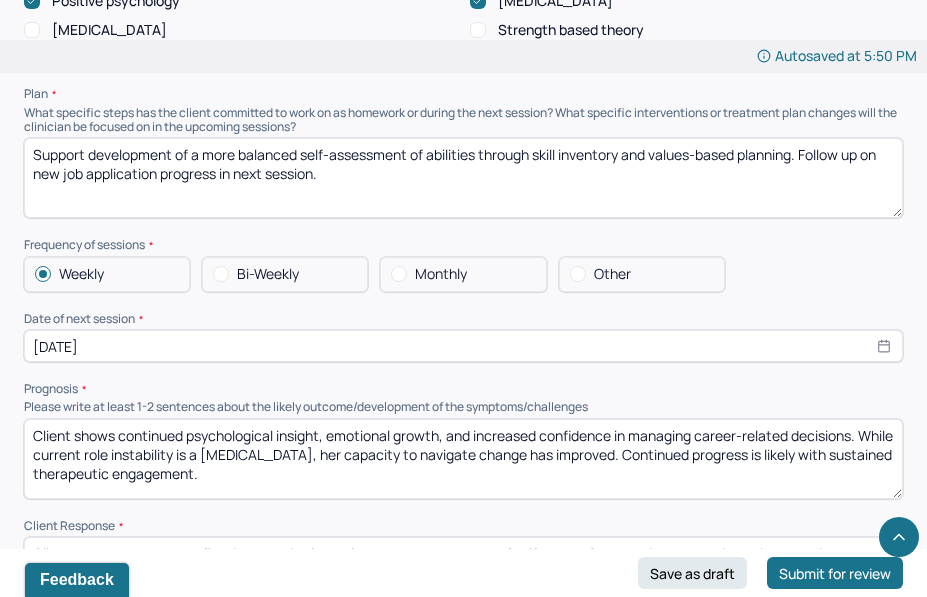 click on "Client shows continued psychological insight, emotional growth, and increased confidence in managing career-related decisions. While current role instability is a [MEDICAL_DATA], her capacity to navigate change has improved. Continued progress is likely with sustained therapeutic engagement." at bounding box center [463, 459] 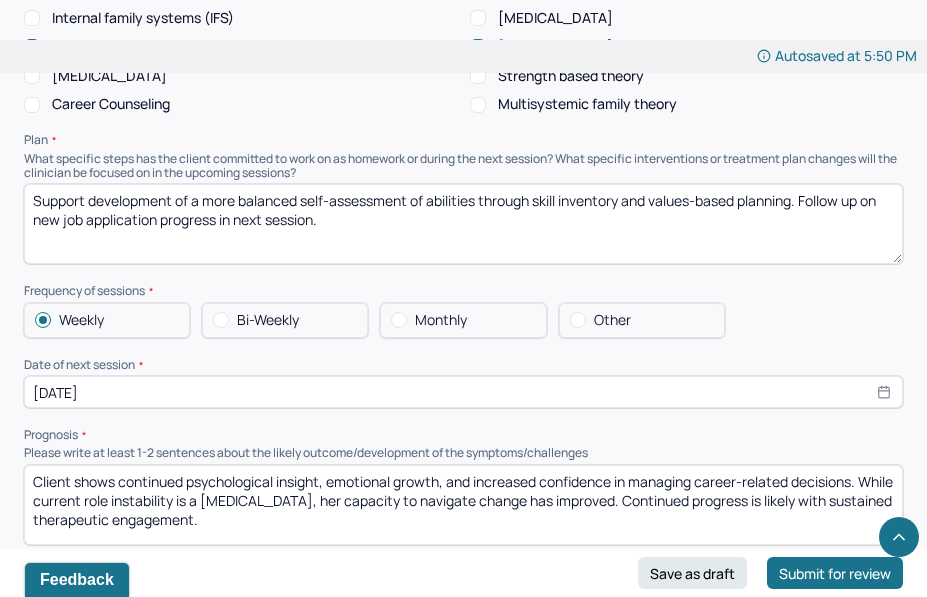 scroll, scrollTop: 2130, scrollLeft: 0, axis: vertical 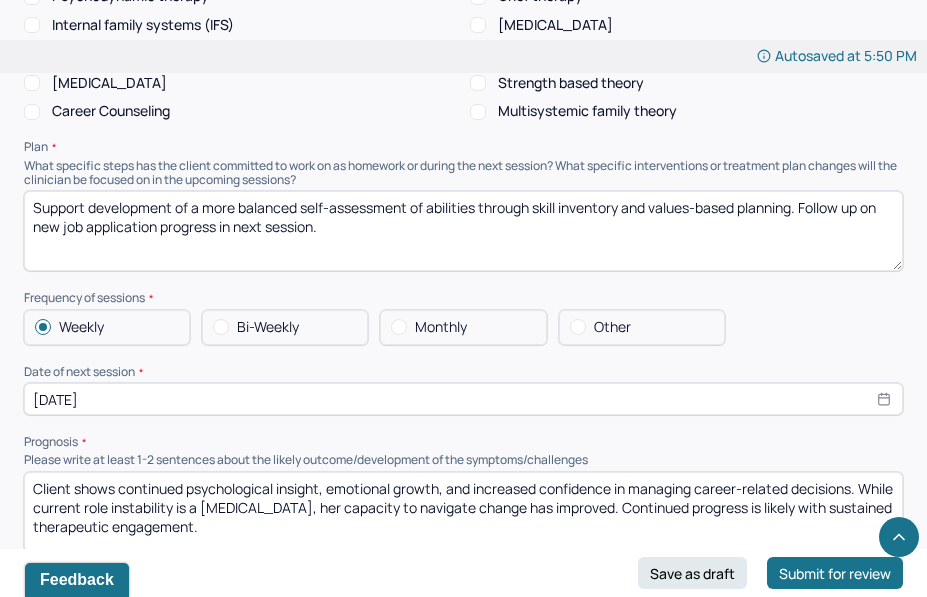 drag, startPoint x: 217, startPoint y: 254, endPoint x: 20, endPoint y: 135, distance: 230.15213 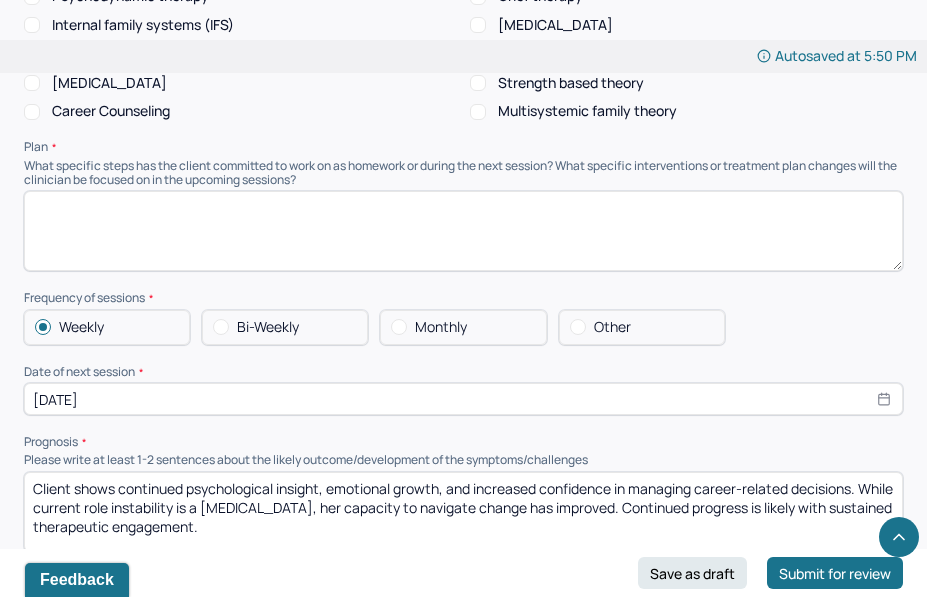 paste on "Encourage continued exploration of alternate career opportunities while addressing emotional responses to change.
Reinforce existing coping strategies and build on strengths identified in prior sessions." 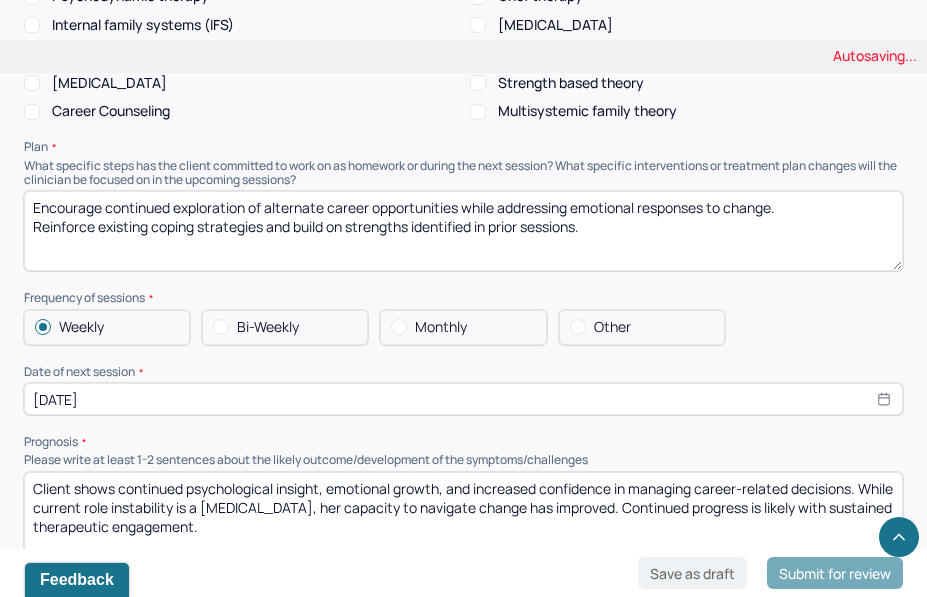 click on "Support development of a more balanced self-assessment of abilities through skill inventory and values-based planning. Follow up on new job application progress in next session." at bounding box center [463, 231] 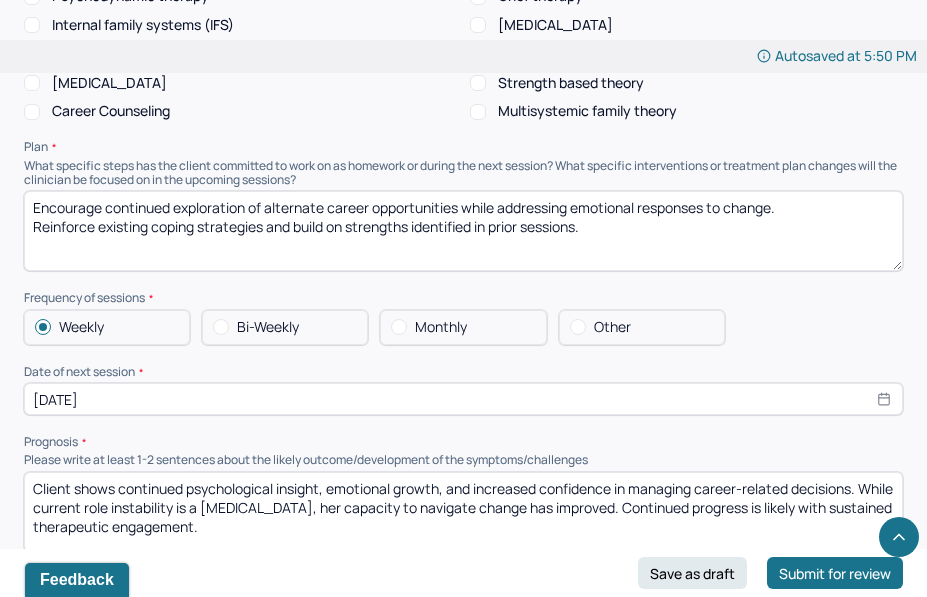 click on "Encourage continued exploration of alternate career opportunities while addressing emotional responses to change.
Reinforce existing coping strategies and build on strengths identified in prior sessions." at bounding box center (463, 231) 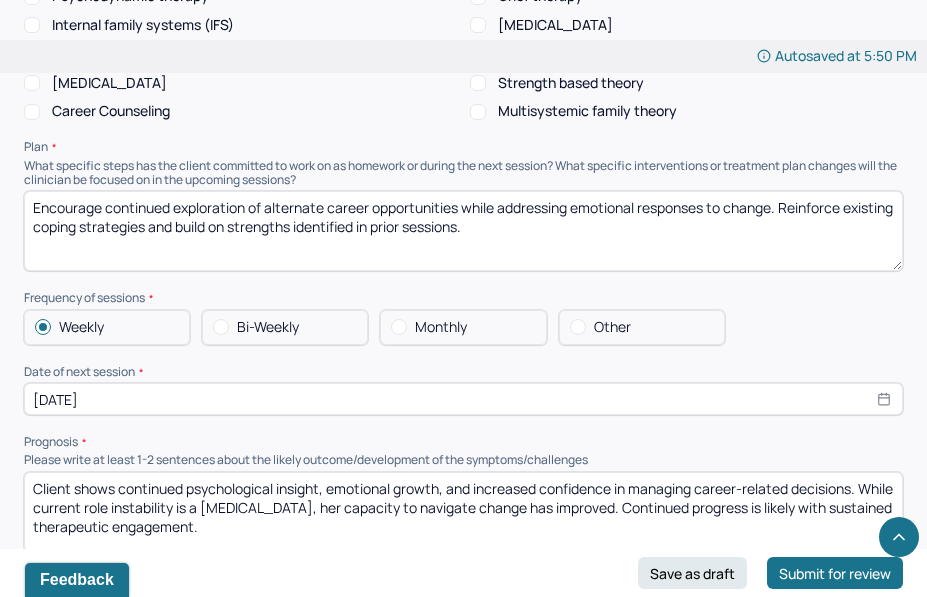 click on "Encourage continued exploration of alternate career opportunities while addressing emotional responses to change.Reinforce existing coping strategies and build on strengths identified in prior sessions." at bounding box center (463, 231) 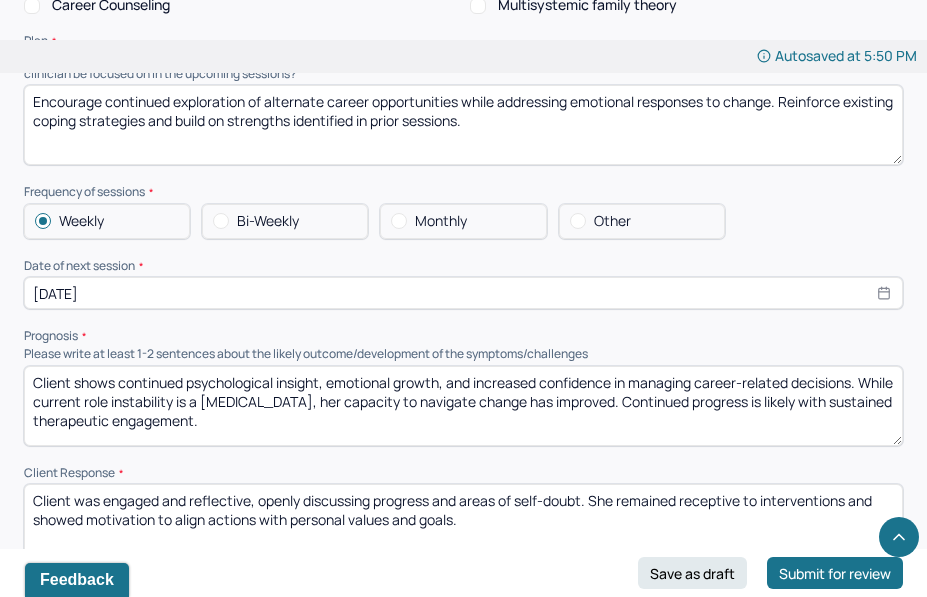 scroll, scrollTop: 2259, scrollLeft: 0, axis: vertical 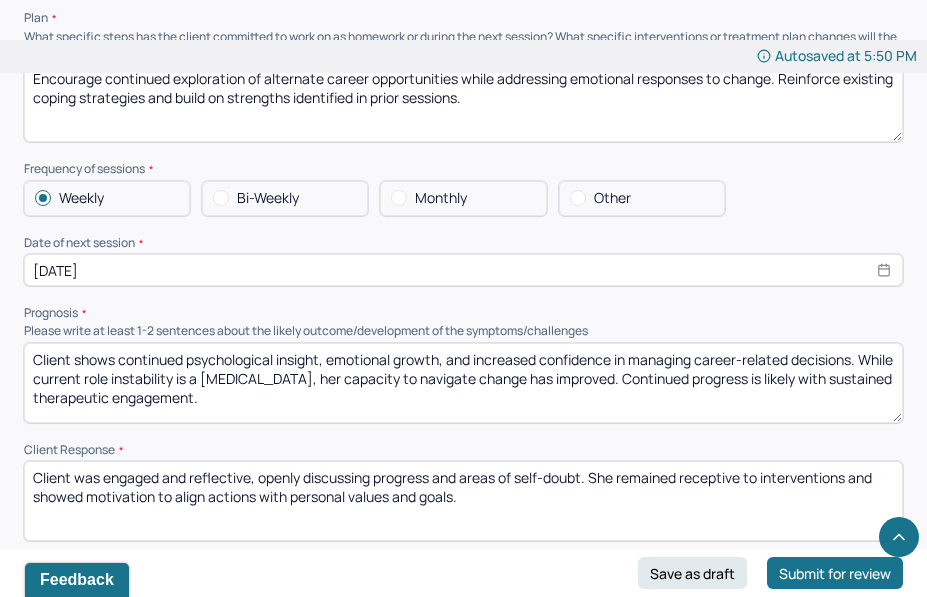 type on "Encourage continued exploration of alternate career opportunities while addressing emotional responses to change. Reinforce existing coping strategies and build on strengths identified in prior sessions." 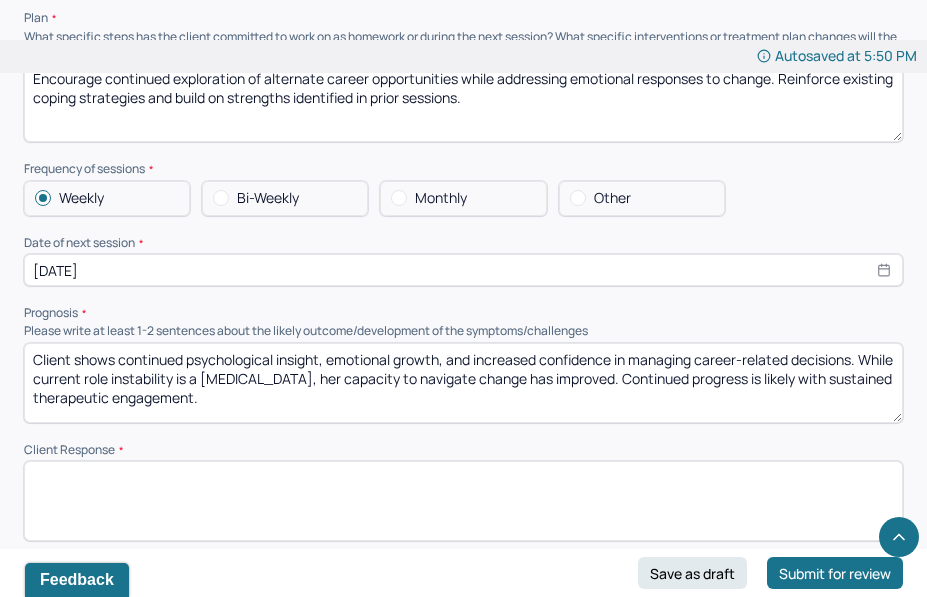 paste on "Client remains actively engaged in the therapeutic process, demonstrating consistent self-reflection and motivation. She is increasingly receptive to interventions and shows a growing capacity to apply learned strategies in real-world contexts." 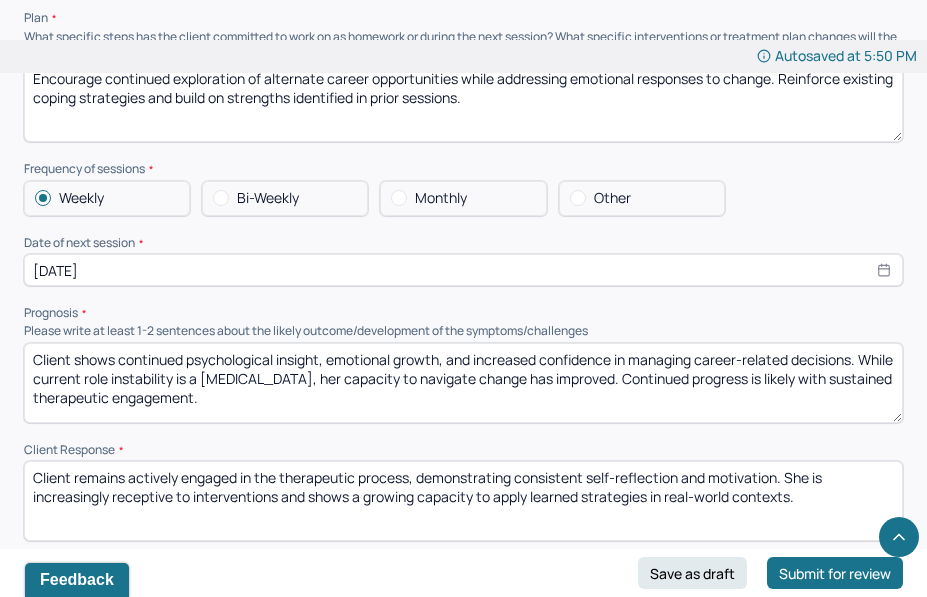 click on "Client remains actively engaged in the therapeutic process, demonstrating consistent self-reflection and motivation. She is increasingly receptive to interventions and shows a growing capacity to apply learned strategies in real-world contexts." at bounding box center (463, 501) 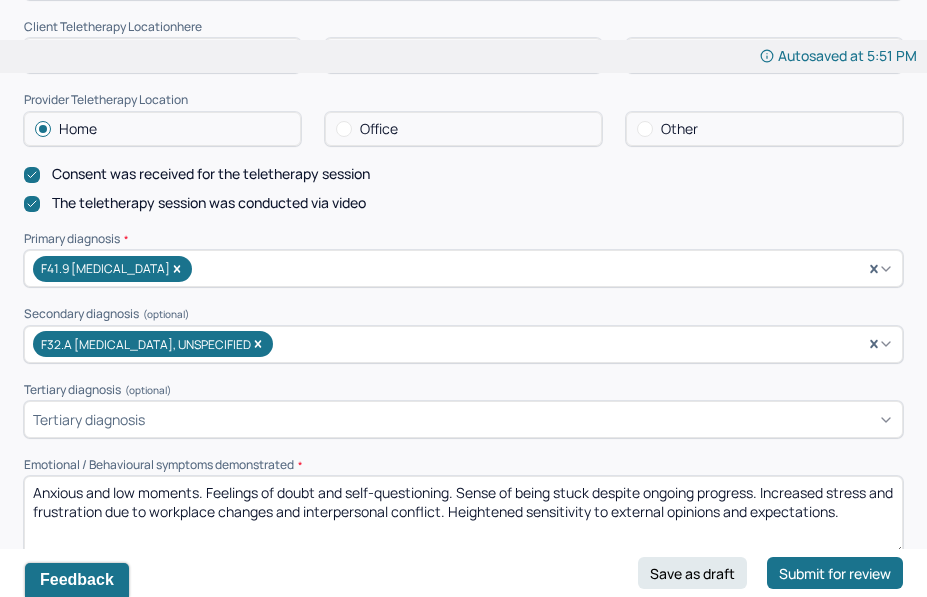 scroll, scrollTop: 481, scrollLeft: 0, axis: vertical 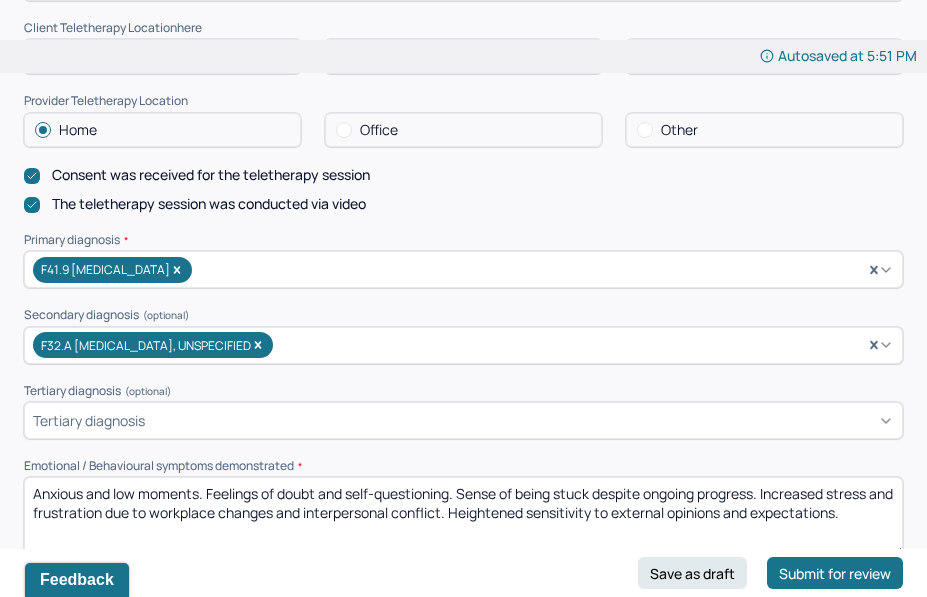 type on "Client remains actively engaged in the therapeutic process, demonstrating consistent self-reflection and motivation. She is increasingly receptive to interventions and shows a growing capacity to apply learned strategies in real-world contexts." 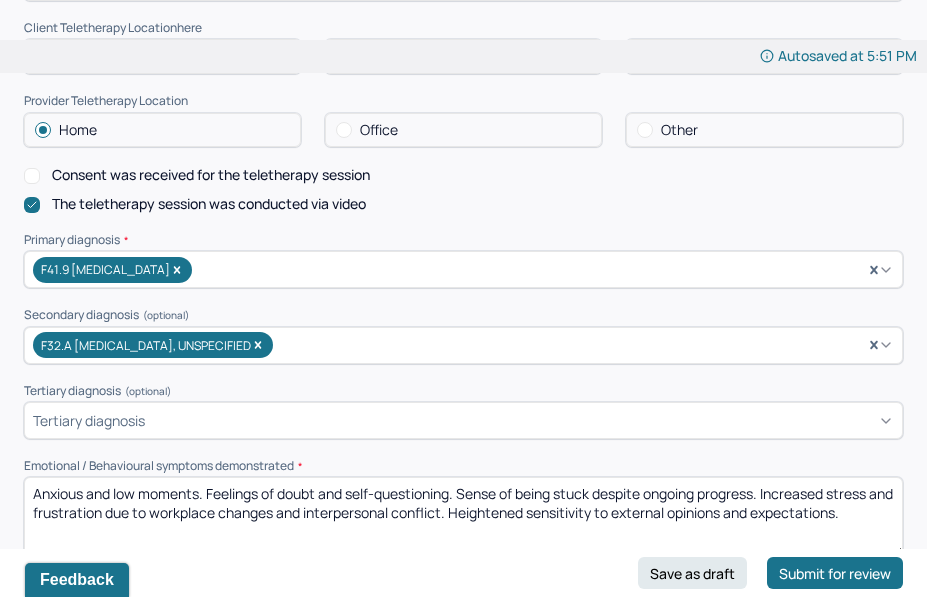 click on "Consent was received for the teletherapy session" at bounding box center (32, 176) 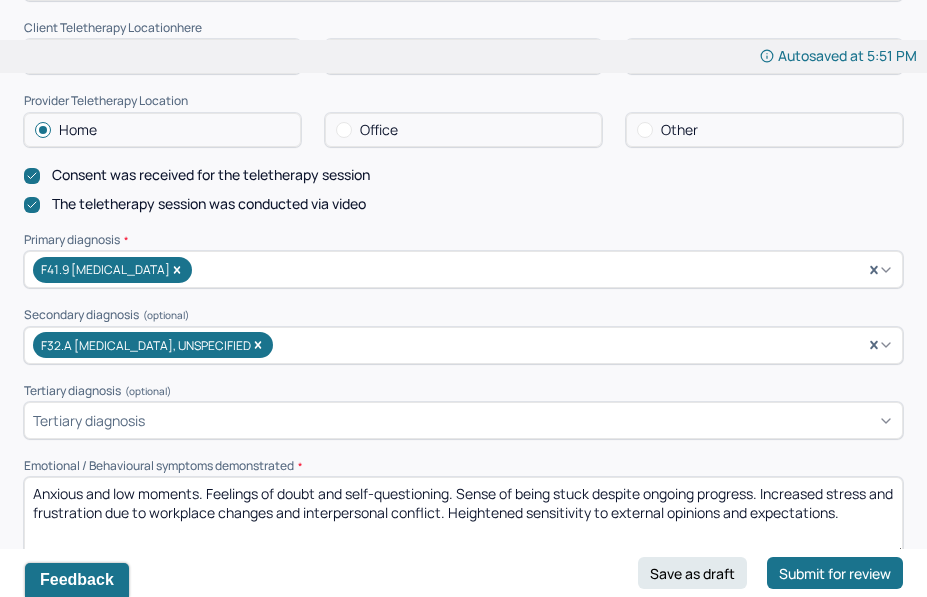 click at bounding box center (32, 205) 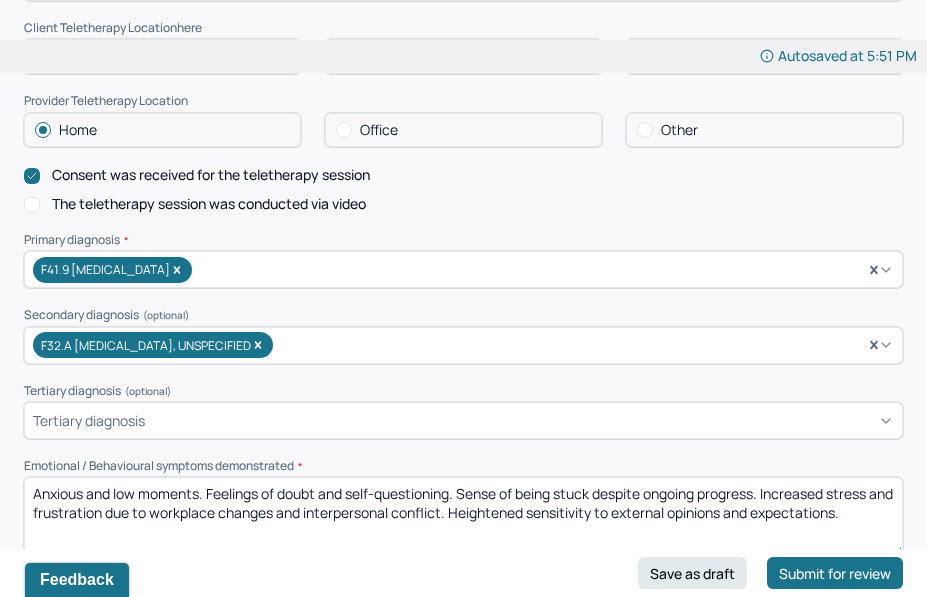 click on "The teletherapy session was conducted via video" at bounding box center [32, 205] 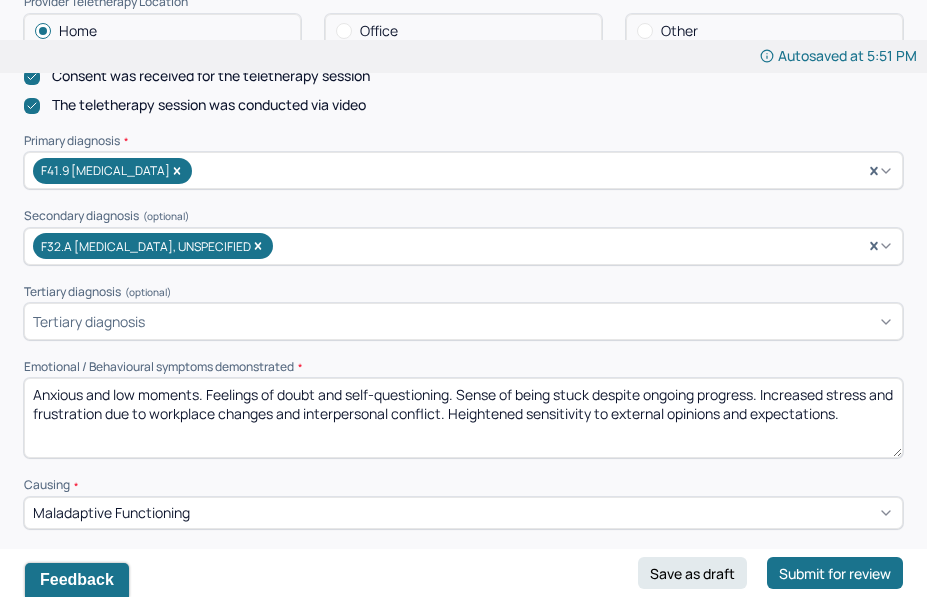 scroll, scrollTop: 586, scrollLeft: 0, axis: vertical 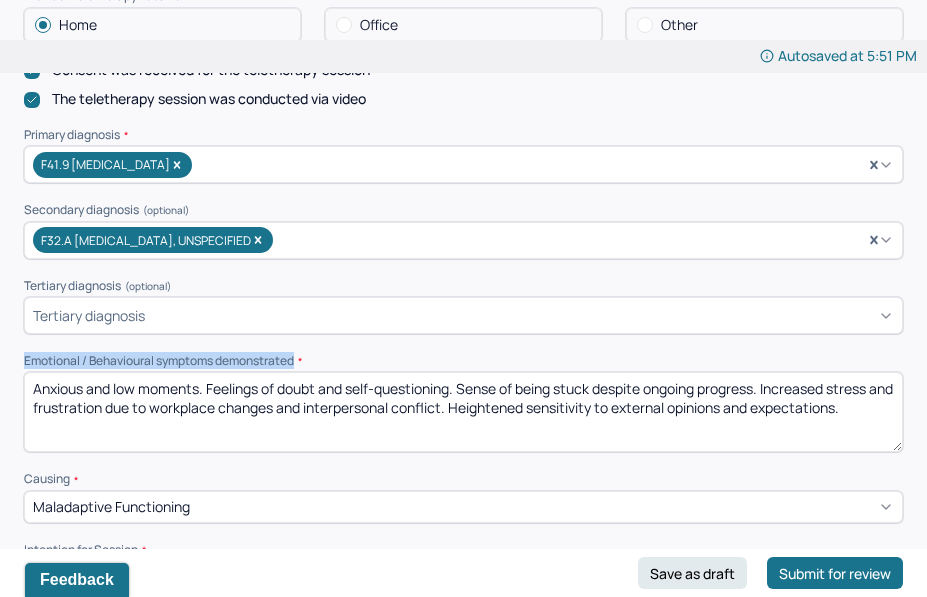 drag, startPoint x: 299, startPoint y: 354, endPoint x: 25, endPoint y: 346, distance: 274.11676 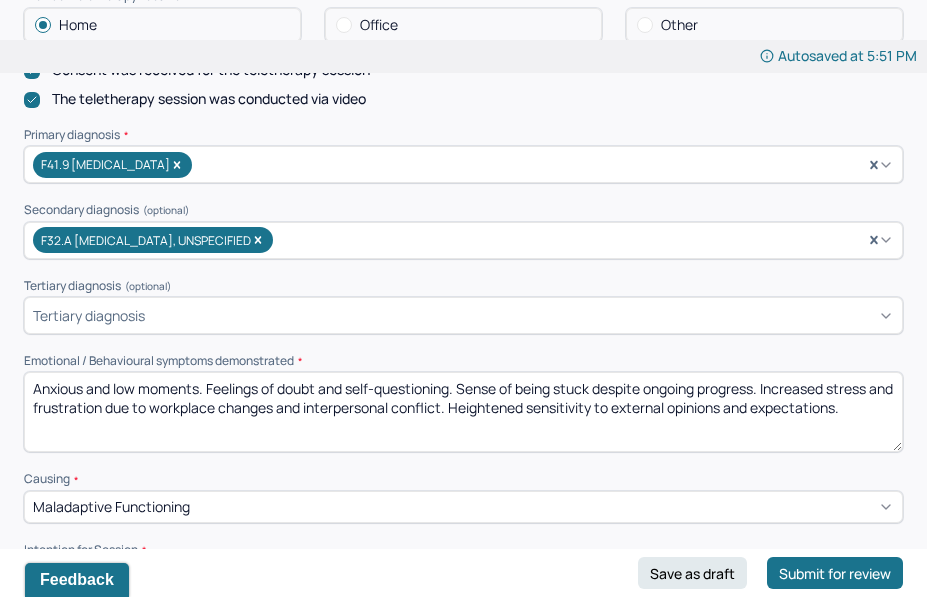 drag, startPoint x: 178, startPoint y: 432, endPoint x: 18, endPoint y: 282, distance: 219.31712 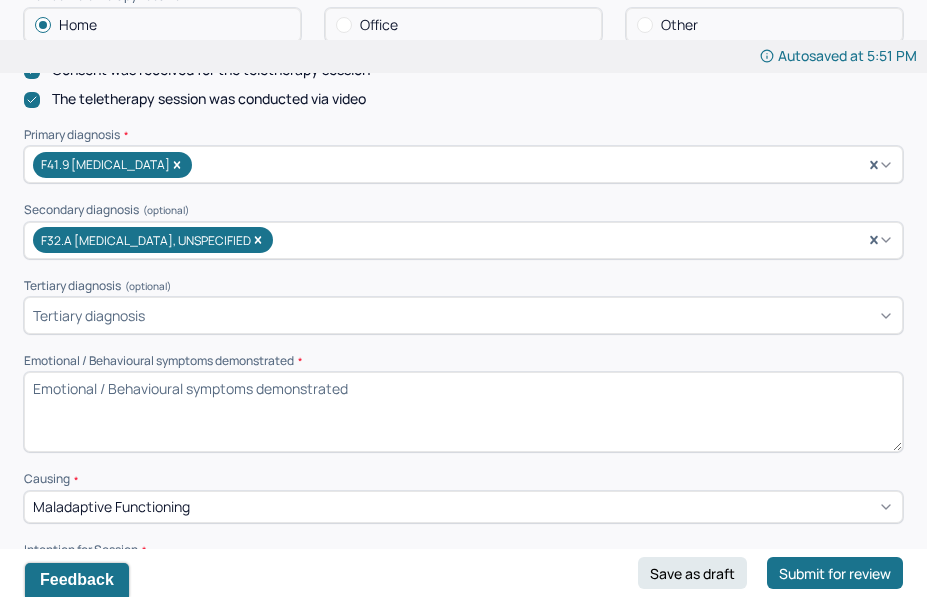 paste on "Frustration related to multiple adjustments in her current role
Hopefulness about exploring new career opportunities
Increased confidence in future planning and decision-making" 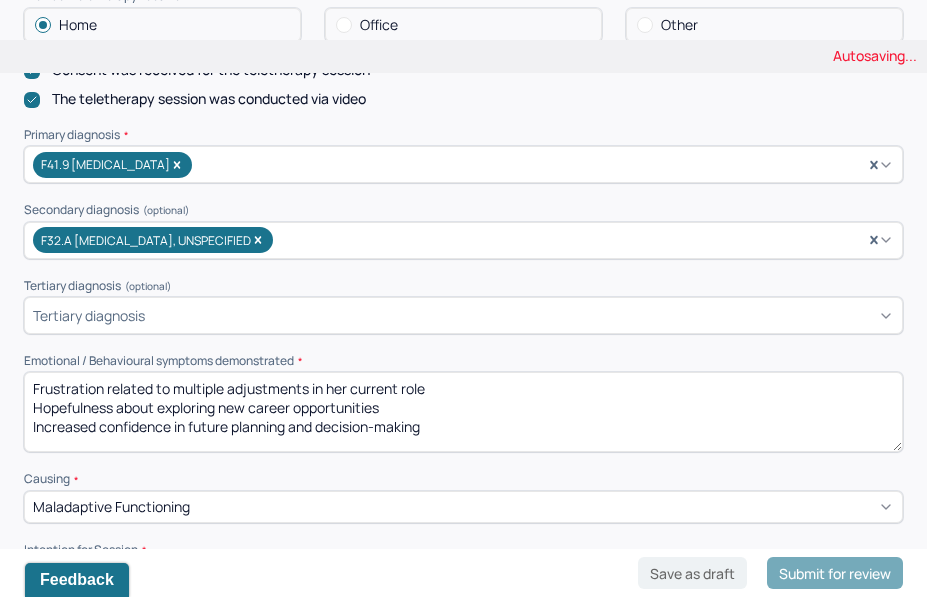 click on "Anxious and low moments. Feelings of doubt and self-questioning. Sense of being stuck despite ongoing progress. Increased stress and frustration due to workplace changes and interpersonal conflict. Heightened sensitivity to external opinions and expectations." at bounding box center [463, 412] 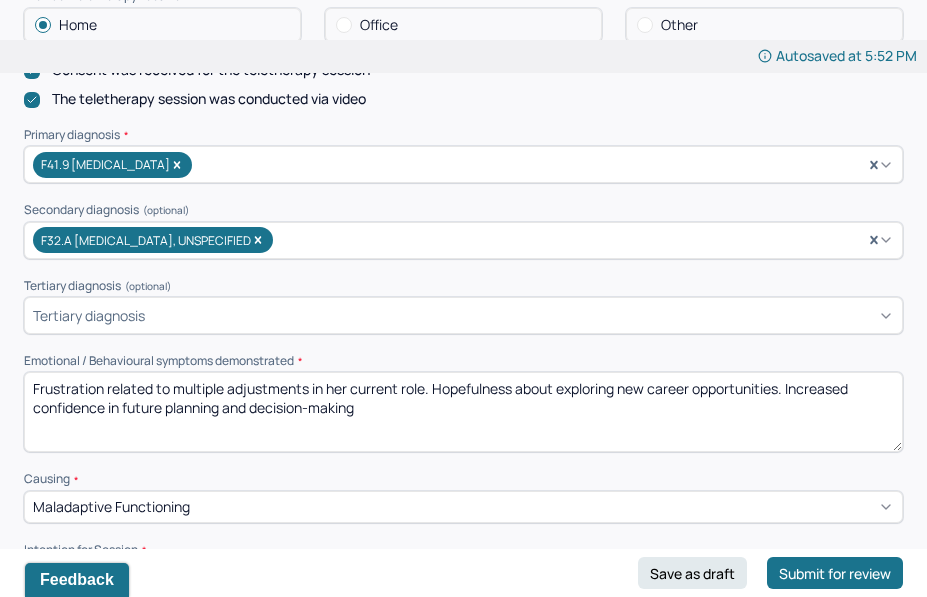 click on "Frustration related to multiple adjustments in her current role. Hopefulness about exploring new career opportunities. Increased confidence in future planning and decision-making" at bounding box center (463, 412) 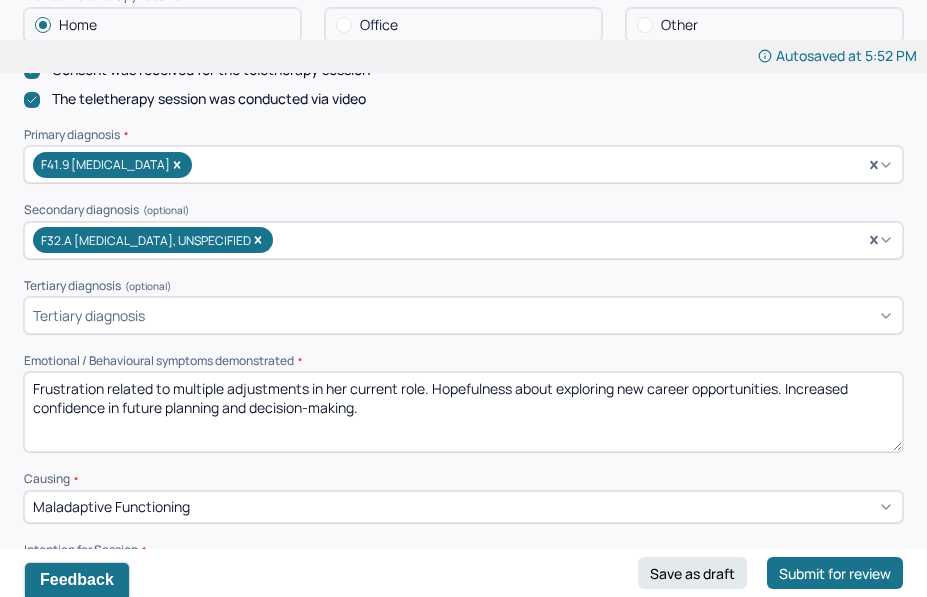 paste on "mproved emotional regulation, particularly in response to uncontrollable circumstances" 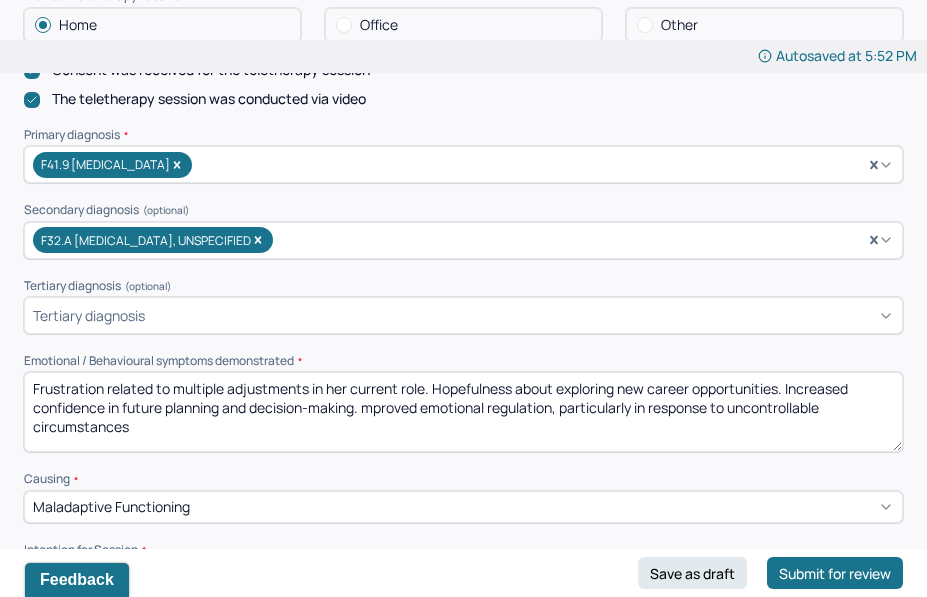 scroll, scrollTop: 3, scrollLeft: 0, axis: vertical 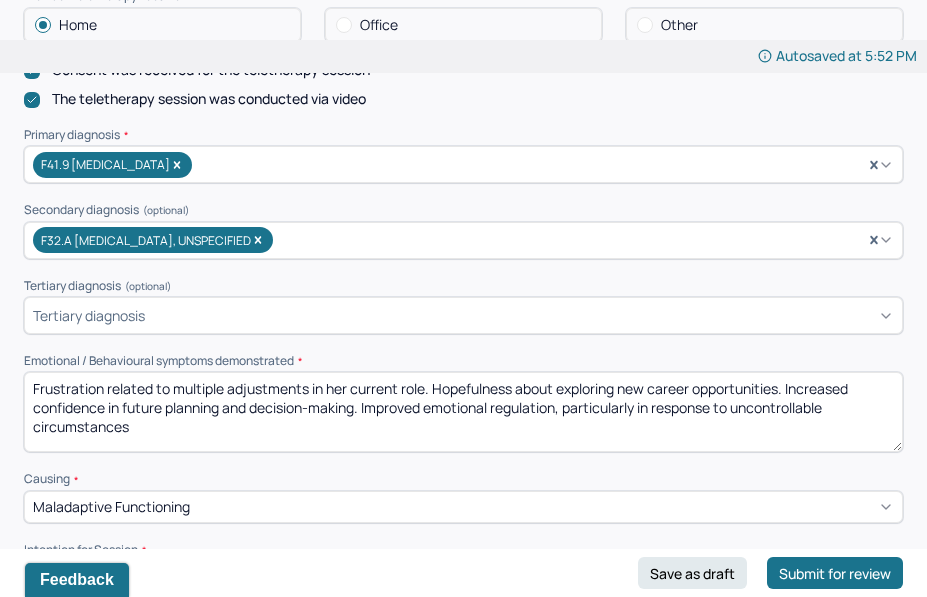 click on "Frustration related to multiple adjustments in her current role. Hopefulness about exploring new career opportunities. Increased confidence in future planning and decision-making. mproved emotional regulation, particularly in response to uncontrollable circumstances" at bounding box center [463, 412] 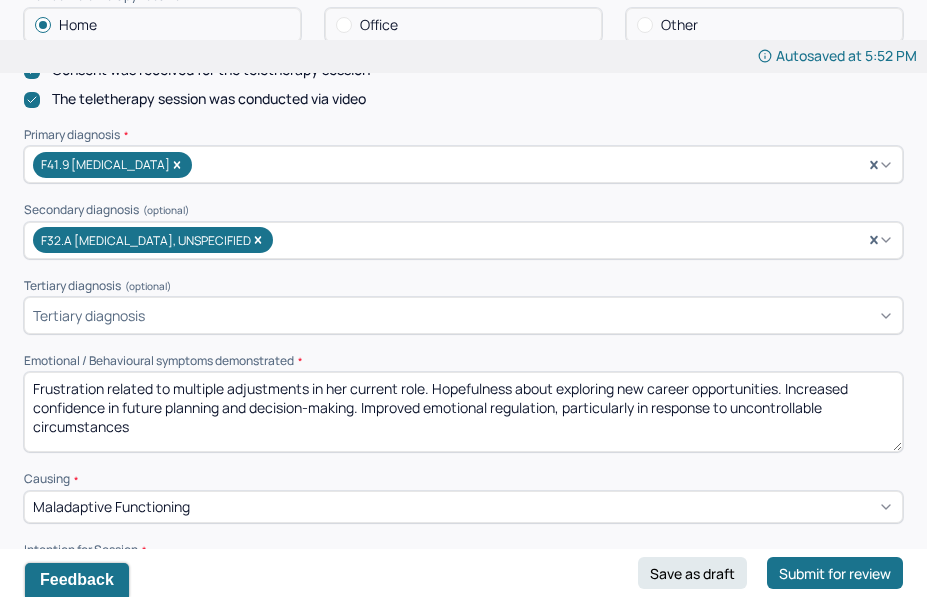 click on "Frustration related to multiple adjustments in her current role. Hopefulness about exploring new career opportunities. Increased confidence in future planning and decision-making. Improved emotional regulation, particularly in response to uncontrollable circumstances" at bounding box center [463, 412] 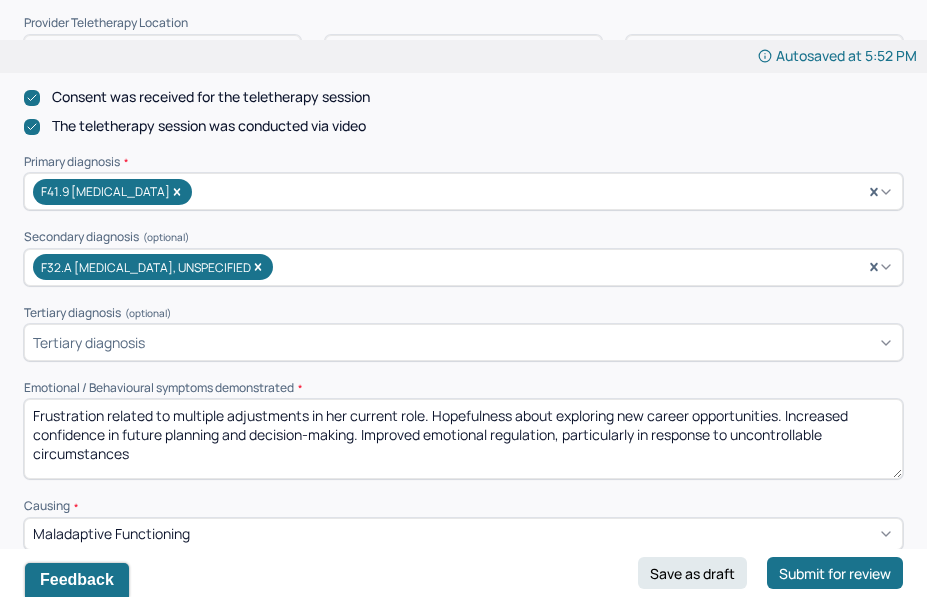 scroll, scrollTop: 538, scrollLeft: 0, axis: vertical 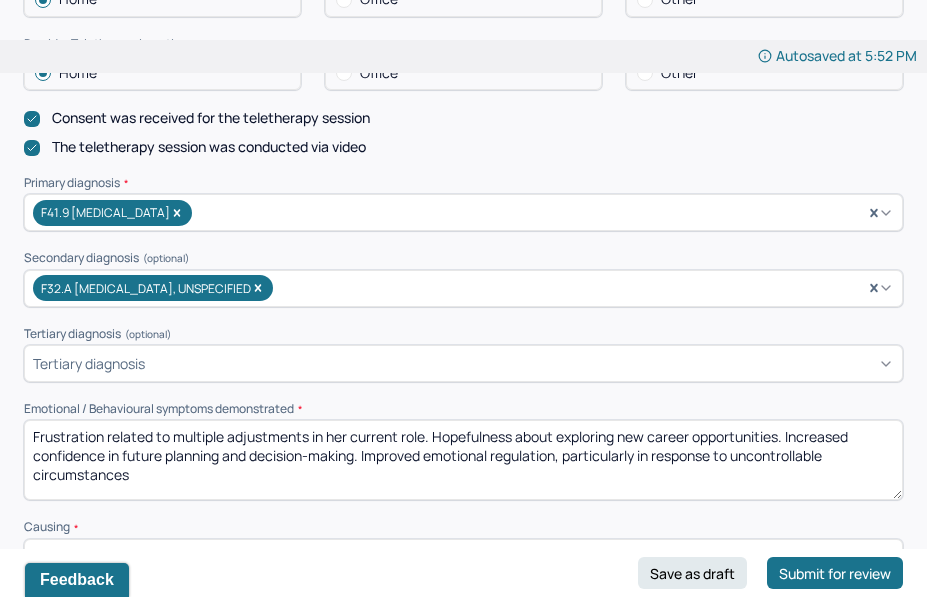 click on "Frustration related to multiple adjustments in her current role. Hopefulness about exploring new career opportunities. Increased confidence in future planning and decision-making. Improved emotional regulation, particularly in response to uncontrollable circumstances" at bounding box center [463, 460] 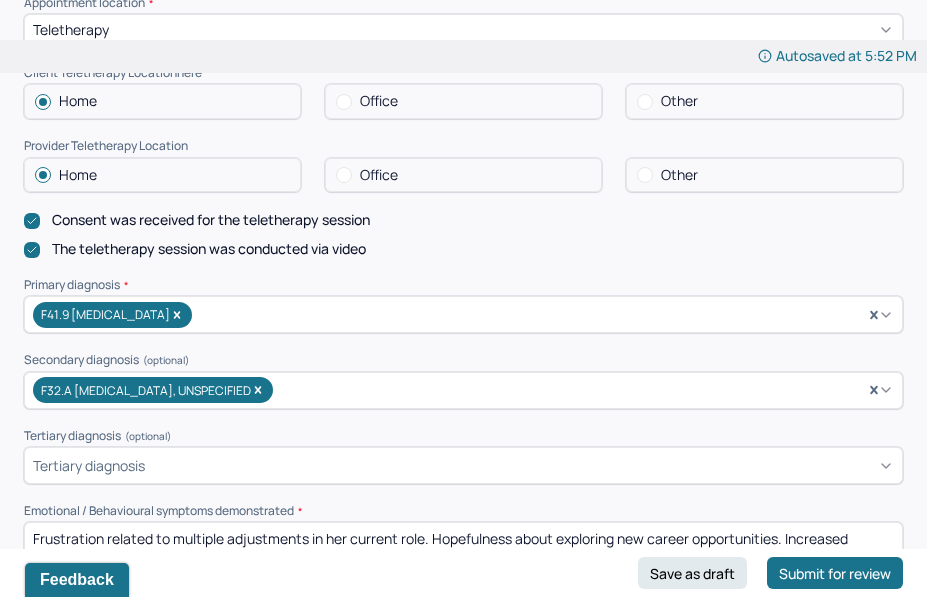 scroll, scrollTop: 449, scrollLeft: 0, axis: vertical 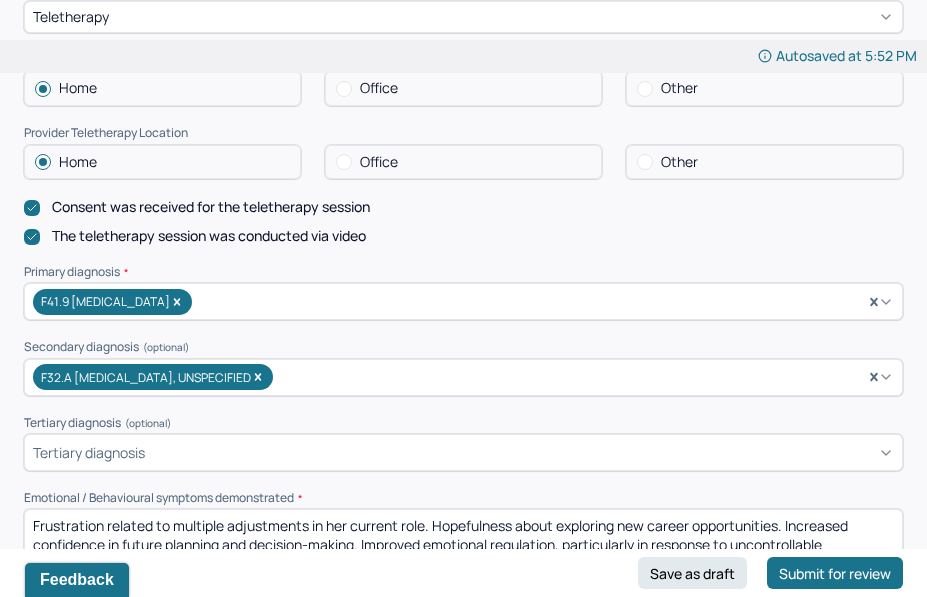 type on "Frustration related to multiple adjustments in her current role. Hopefulness about exploring new career opportunities. Increased confidence in future planning and decision-making. Improved emotional regulation, particularly in response to uncontrollable circumstances." 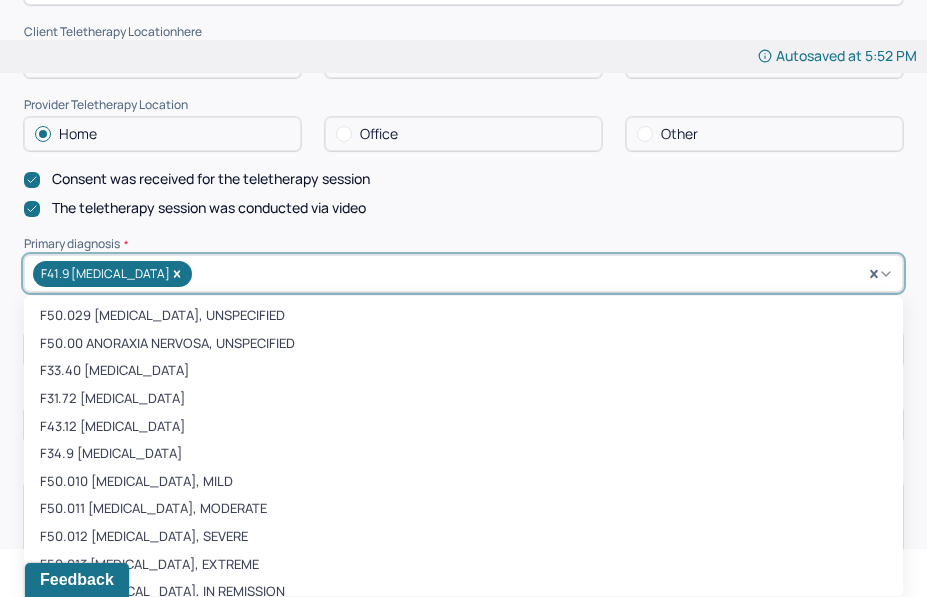 scroll, scrollTop: 479, scrollLeft: 0, axis: vertical 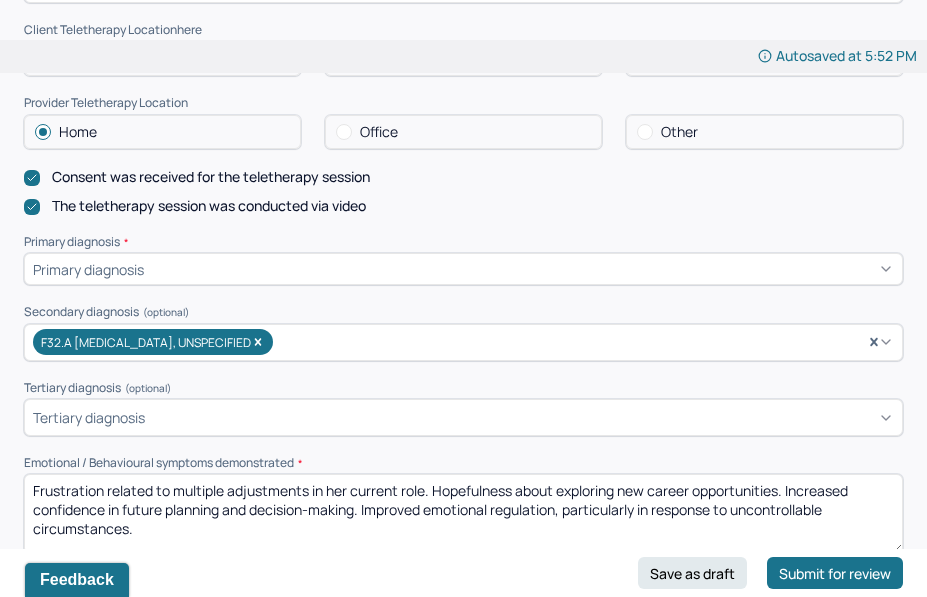 click on "Appointment location * Teletherapy Client Teletherapy Location here Home Office Other Provider Teletherapy Location Home Office Other Consent was received for the teletherapy session The teletherapy session was conducted via video Primary diagnosis * Primary diagnosis Secondary diagnosis (optional) F32.A [MEDICAL_DATA], UNSPECIFIED Tertiary diagnosis (optional) Tertiary diagnosis Emotional / Behavioural symptoms demonstrated * Frustration related to multiple adjustments in her current role. Hopefulness about exploring new career opportunities. Increased confidence in future planning and decision-making. Improved emotional regulation, particularly in response to uncontrollable circumstances.
Causing * Maladaptive Functioning Intention for Session * Encourage personality growth and minimize maladaptive functioning" at bounding box center (463, 324) 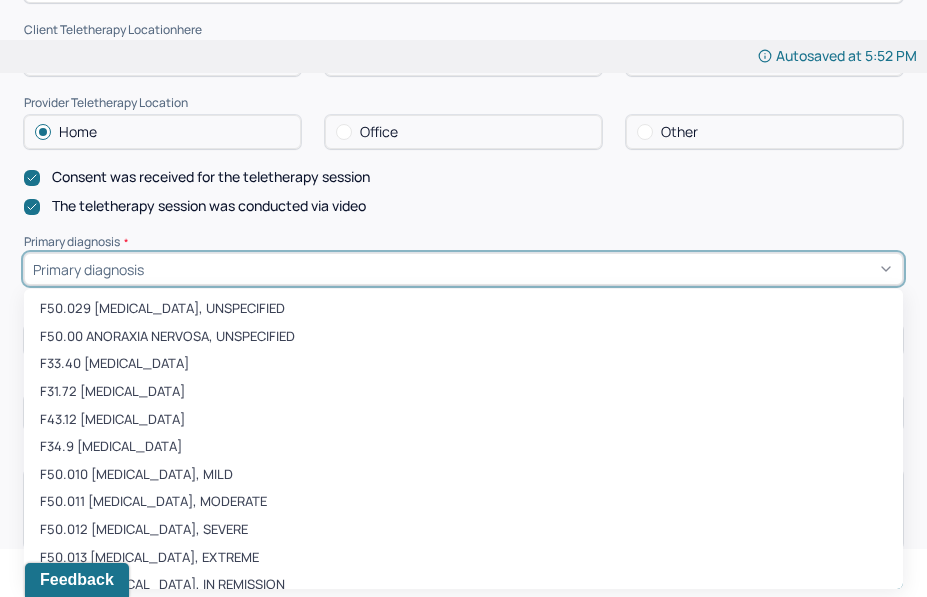 click at bounding box center [521, 269] 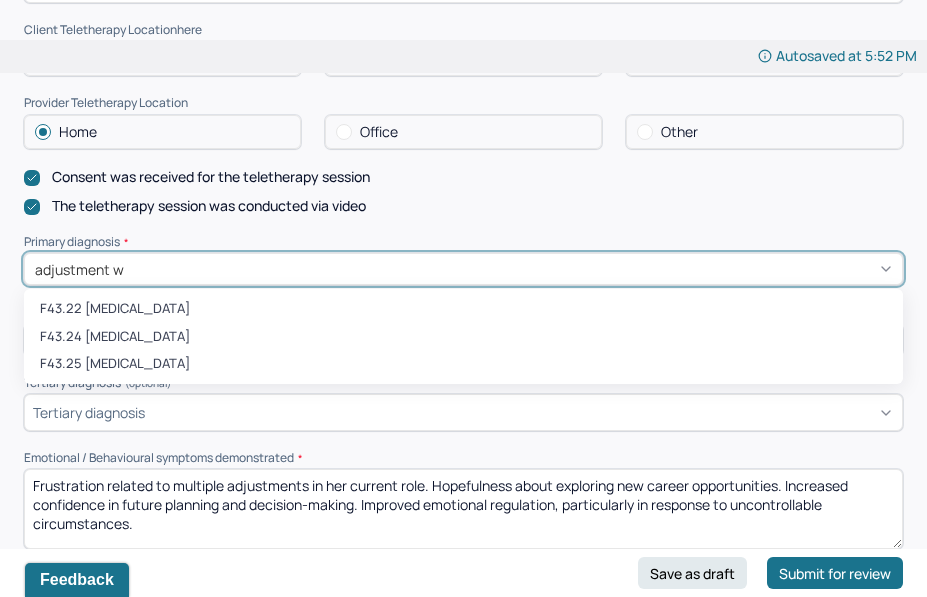 type on "adjustment" 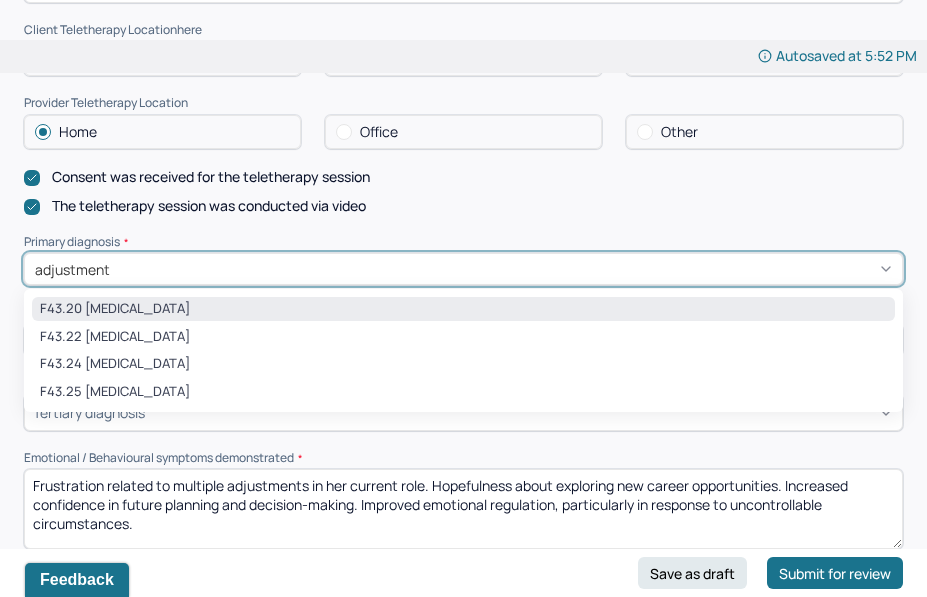 click on "F43.20 [MEDICAL_DATA]" at bounding box center (463, 309) 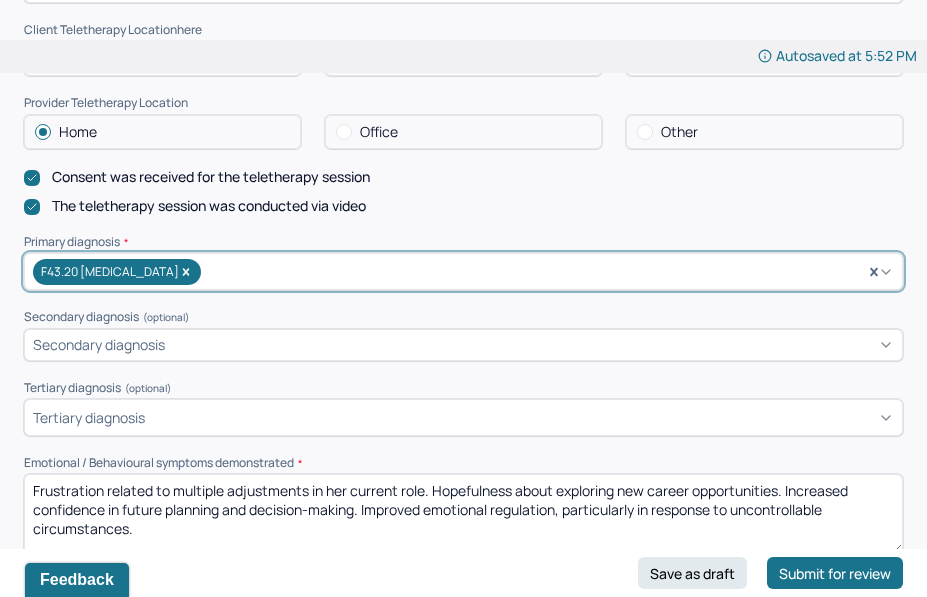 click on "The teletherapy session was conducted via video" at bounding box center [463, 206] 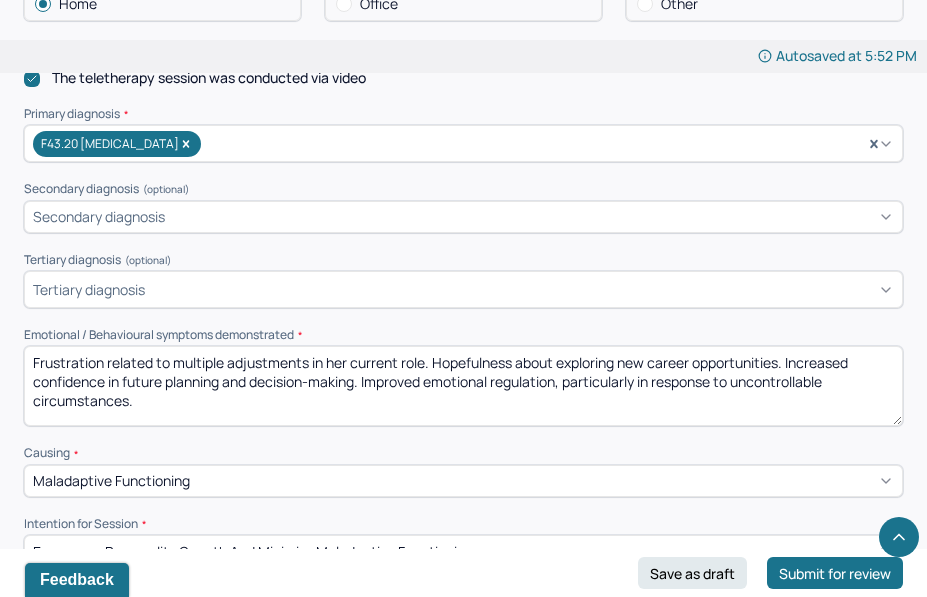 scroll, scrollTop: 634, scrollLeft: 0, axis: vertical 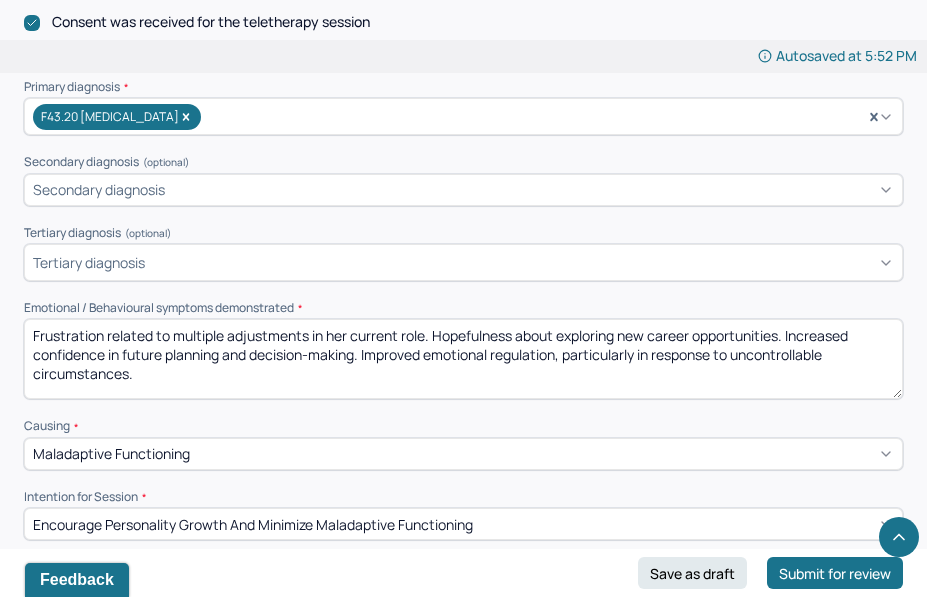 click on "Frustration related to multiple adjustments in her current role. Hopefulness about exploring new career opportunities. Increased confidence in future planning and decision-making. Improved emotional regulation, particularly in response to uncontrollable circumstances." at bounding box center (463, 359) 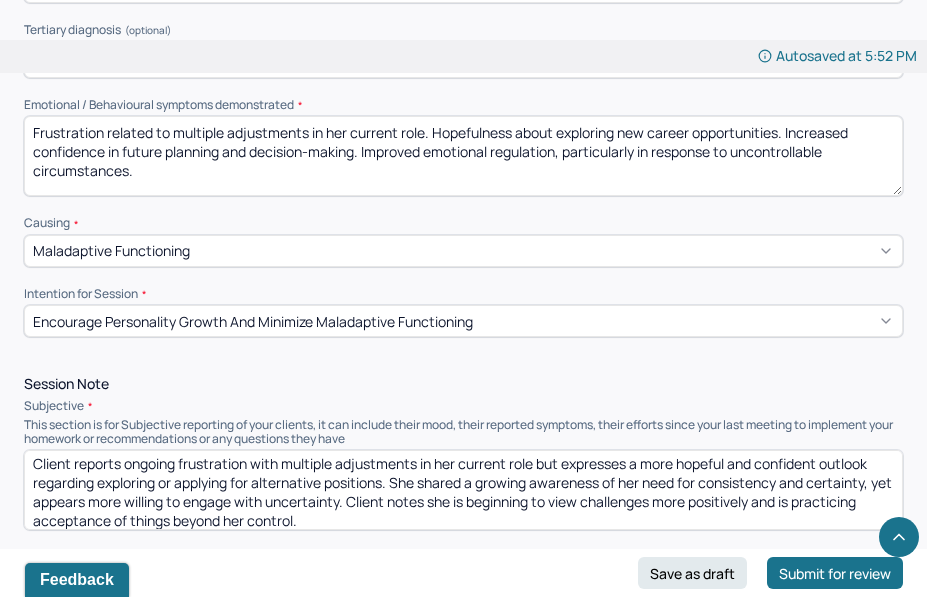 scroll, scrollTop: 835, scrollLeft: 0, axis: vertical 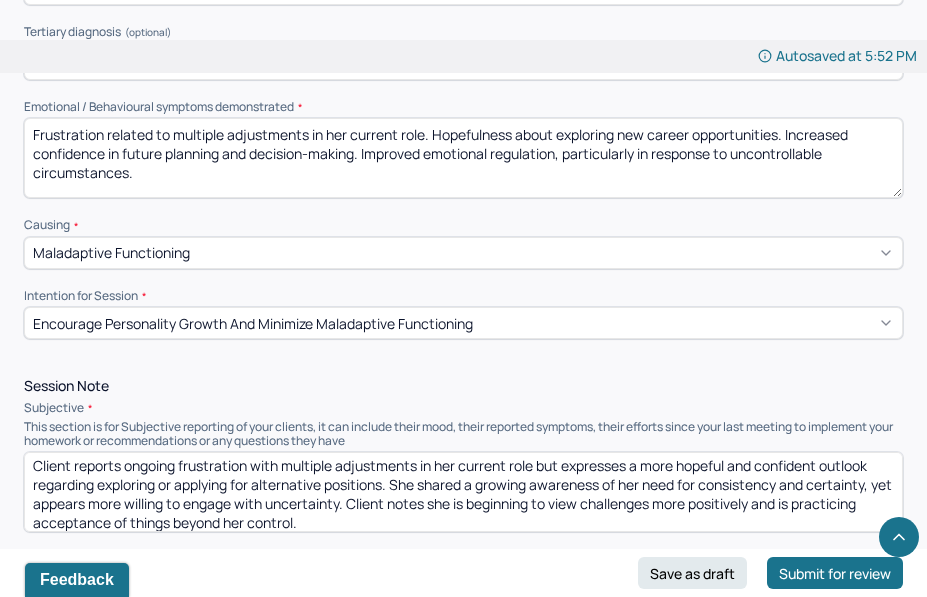 click on "Client reports ongoing frustration with multiple adjustments in her current role but expresses a more hopeful and confident outlook regarding exploring or applying for alternative positions. She shared a growing awareness of her need for consistency and certainty, yet appears more willing to engage with uncertainty. Client notes she is beginning to view challenges more positively and is practicing acceptance of things beyond her control." at bounding box center (463, 492) 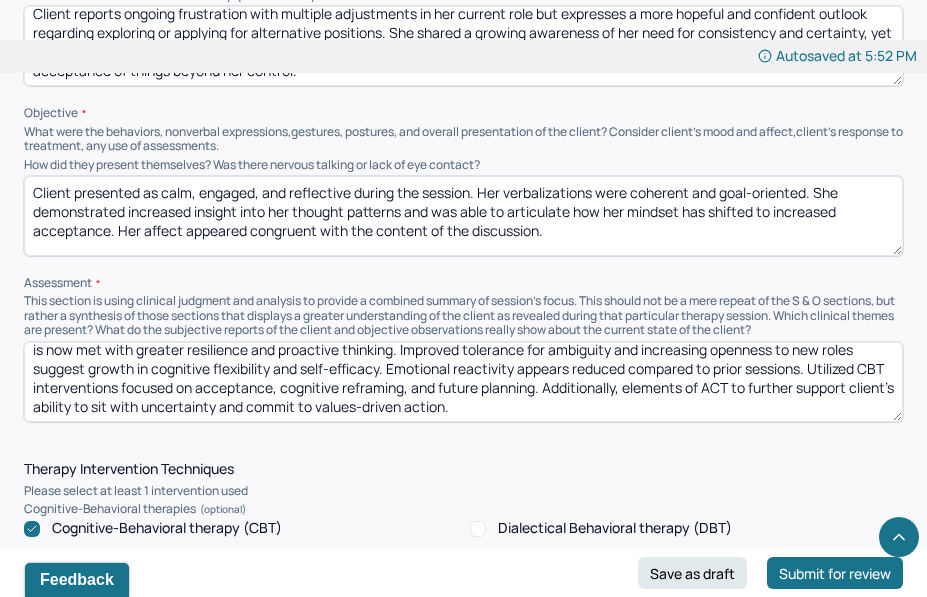 scroll, scrollTop: 1288, scrollLeft: 0, axis: vertical 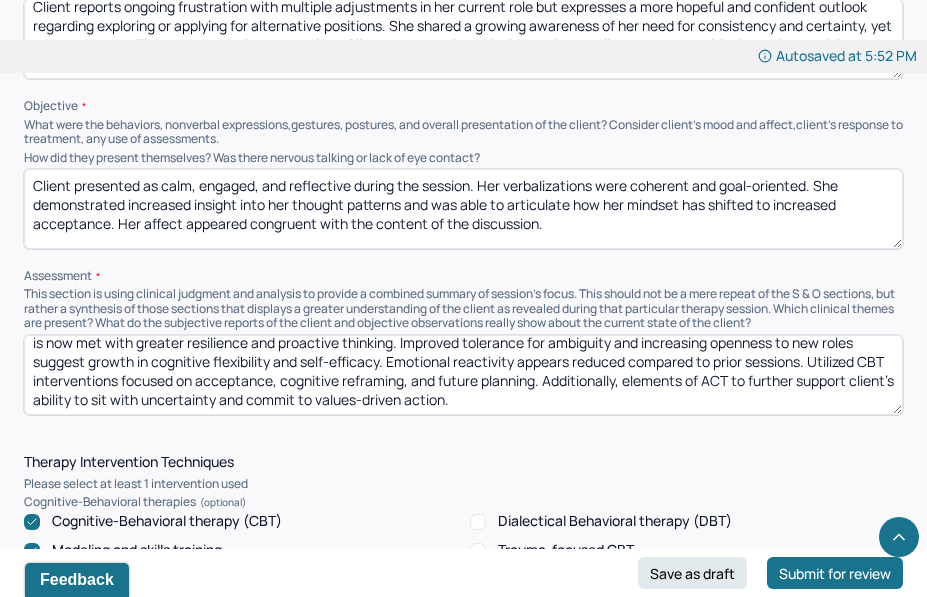 click on "Client presented as calm, engaged, and reflective during the session. Her verbalizations were coherent and goal-oriented. She demonstrated increased insight into her thought patterns and was able to articulate how her mindset has shifted to increased acceptance. Her affect appeared congruent with the content of the discussion." at bounding box center (463, 209) 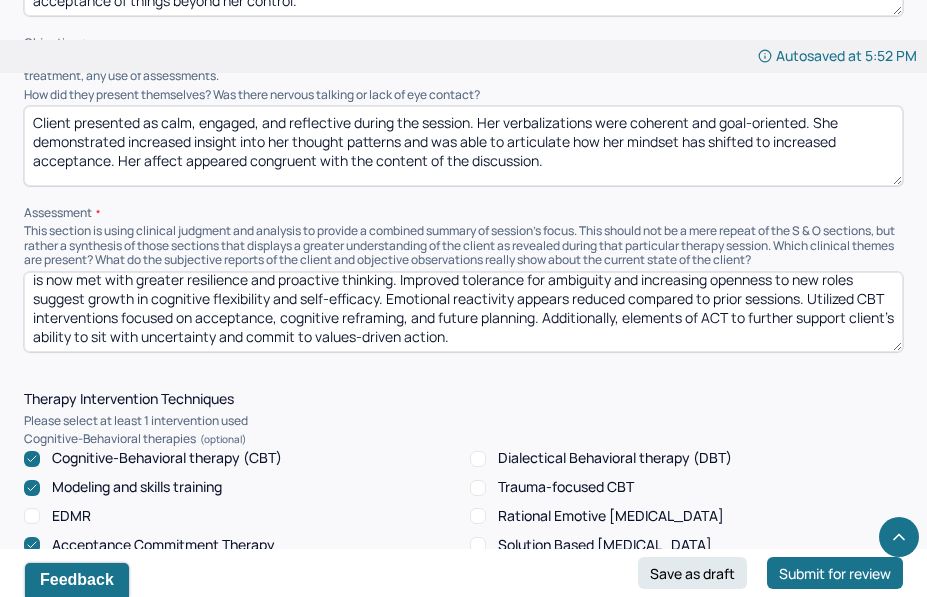 scroll, scrollTop: 1369, scrollLeft: 0, axis: vertical 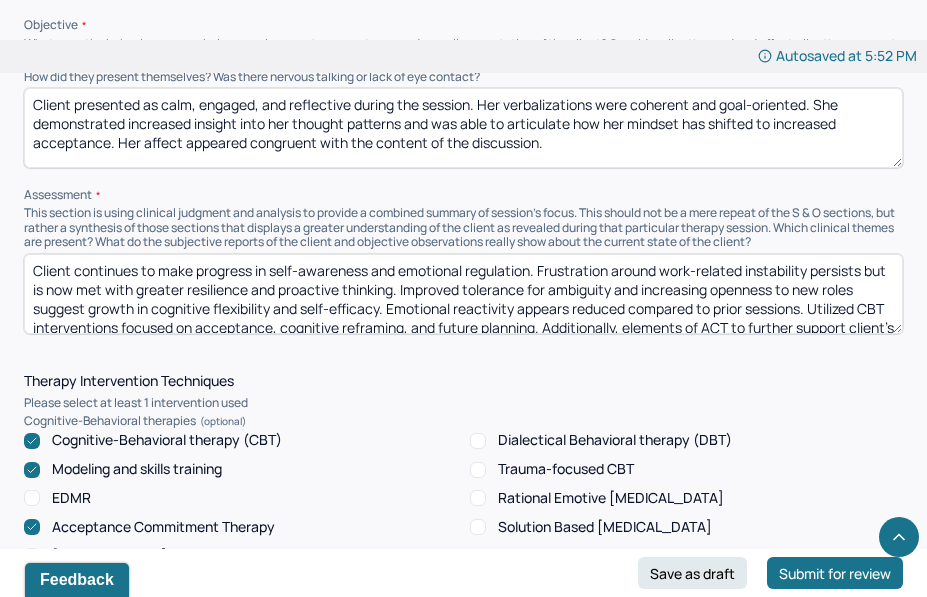 click on "Client continues to make progress in self-awareness and emotional regulation. Frustration around work-related instability persists but is now met with greater resilience and proactive thinking. Improved tolerance for ambiguity and increasing openness to new roles suggest growth in cognitive flexibility and self-efficacy. Emotional reactivity appears reduced compared to prior sessions. Utilized CBT interventions focused on acceptance, cognitive reframing, and future planning. Additionally, elements of ACT to further support client’s ability to sit with uncertainty and commit to values-driven action." at bounding box center (463, 294) 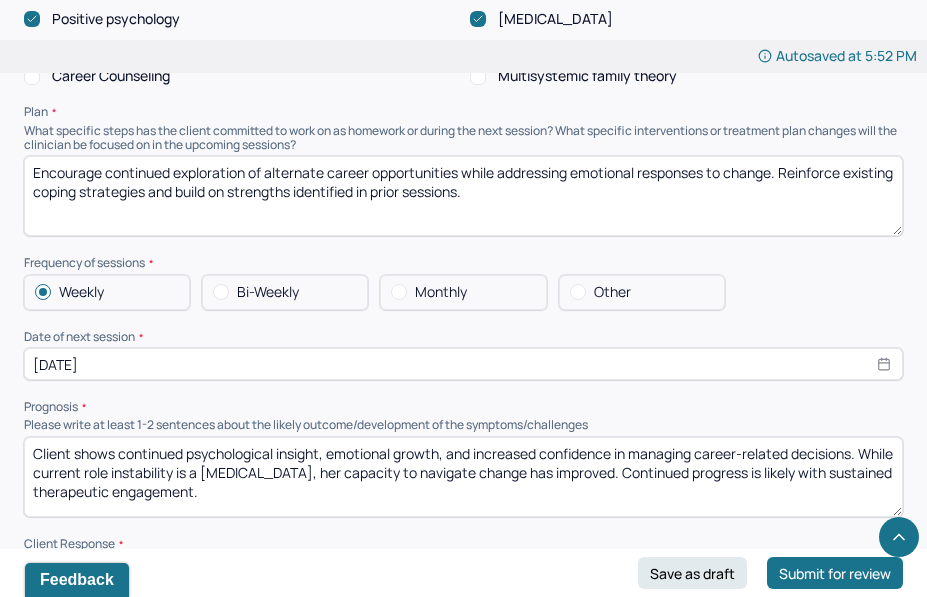 scroll, scrollTop: 2196, scrollLeft: 0, axis: vertical 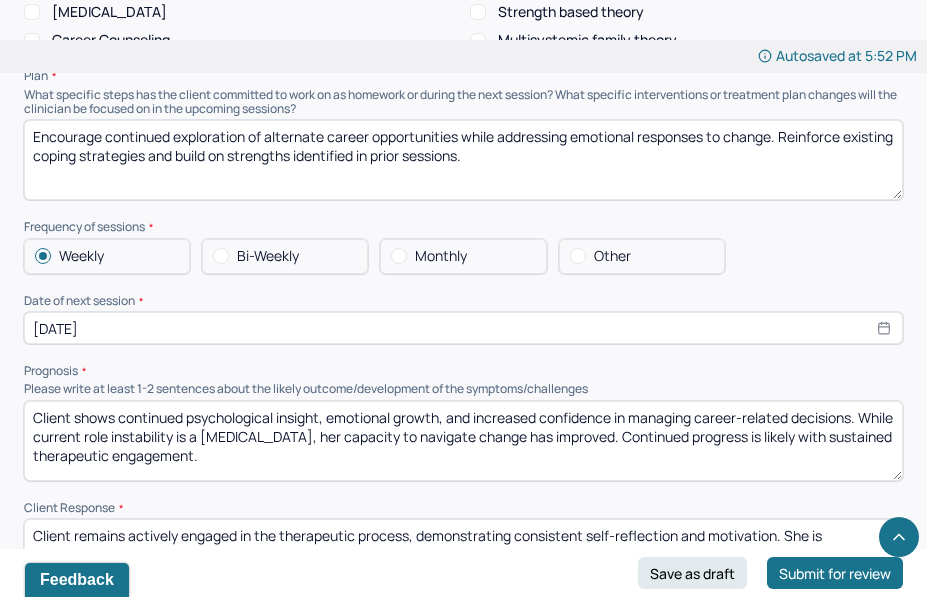 click on "Autosaved at 5:52 PM Appointment Details Client name [PERSON_NAME] Date of service [DATE] Time 12:00pm - 1:00pm Duration 1hr Appointment type individual therapy Provider name [PERSON_NAME] Modifier 1 95 Telemedicine Note type Individual soap note Load previous session note Instructions The fields marked with an asterisk ( * ) are required before you can submit your notes. Before you can submit your session notes, they must be signed. You have the option to save your notes as a draft before making a submission. Appointment location * Teletherapy Client Teletherapy Location here Home Office Other Provider Teletherapy Location Home Office Other Consent was received for the teletherapy session The teletherapy session was conducted via video Primary diagnosis * F43.20 [MEDICAL_DATA] Secondary diagnosis (optional) Secondary diagnosis Tertiary diagnosis (optional) Tertiary diagnosis Emotional / Behavioural symptoms demonstrated * Causing * Maladaptive Functioning Intention for Session * Objective" at bounding box center [463, -292] 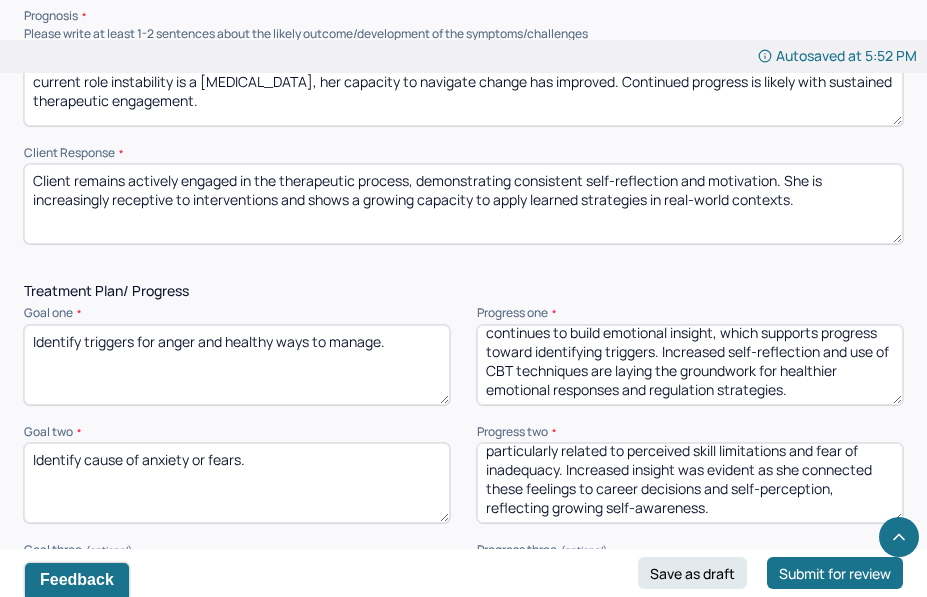 scroll, scrollTop: 2558, scrollLeft: 0, axis: vertical 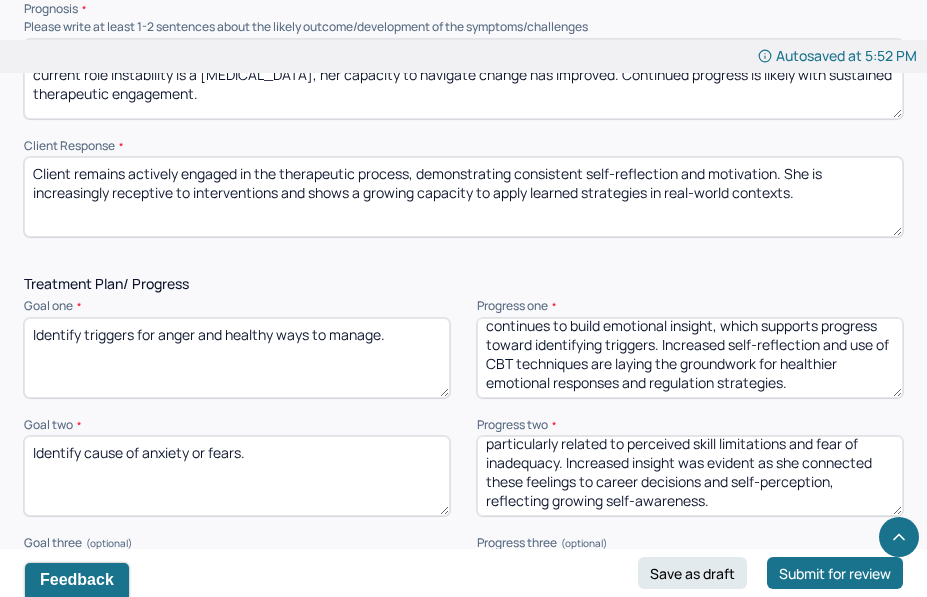 click on "Client remains actively engaged in the therapeutic process, demonstrating consistent self-reflection and motivation. She is increasingly receptive to interventions and shows a growing capacity to apply learned strategies in real-world contexts." at bounding box center [463, 197] 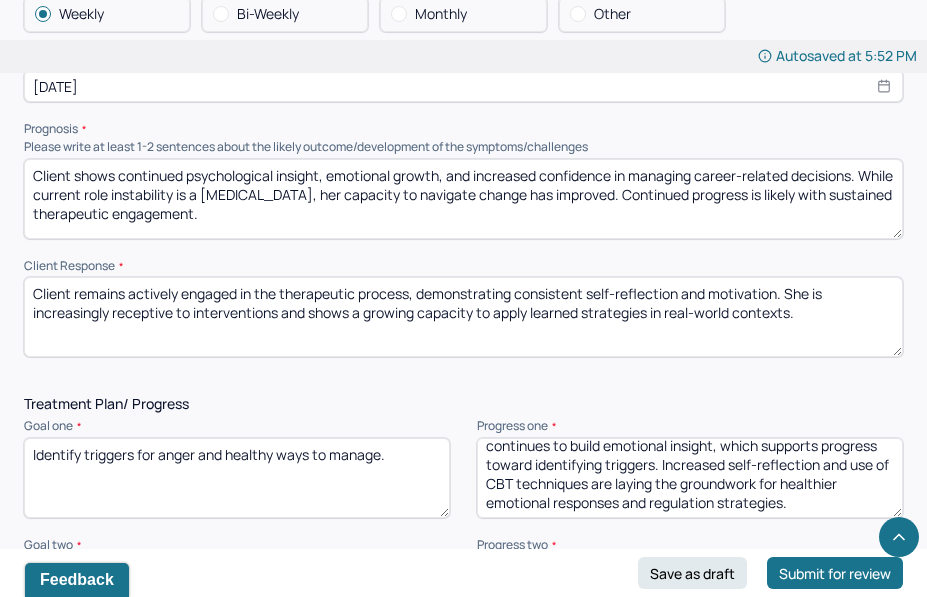 scroll, scrollTop: 2408, scrollLeft: 0, axis: vertical 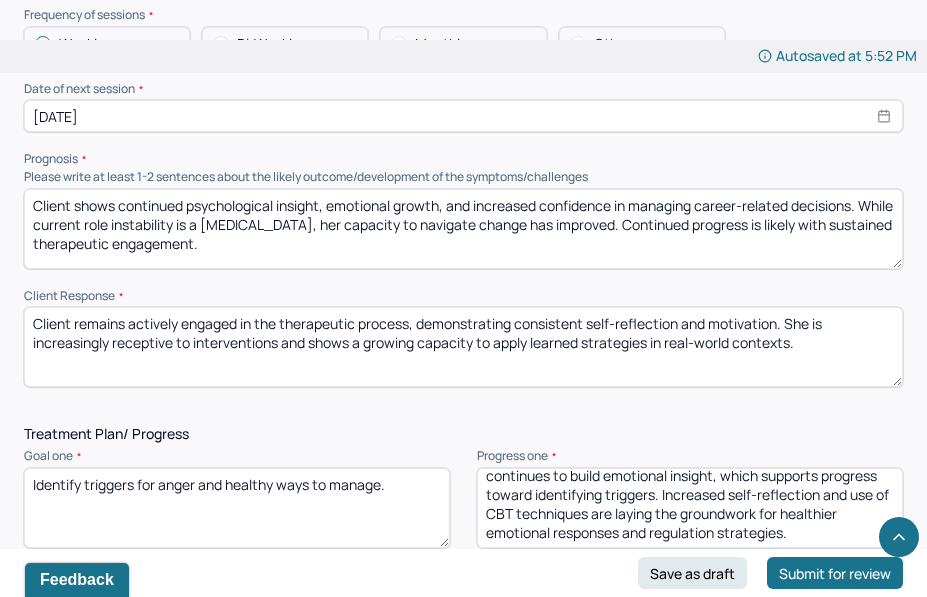click on "Client shows continued psychological insight, emotional growth, and increased confidence in managing career-related decisions. While current role instability is a [MEDICAL_DATA], her capacity to navigate change has improved. Continued progress is likely with sustained therapeutic engagement." at bounding box center [463, 229] 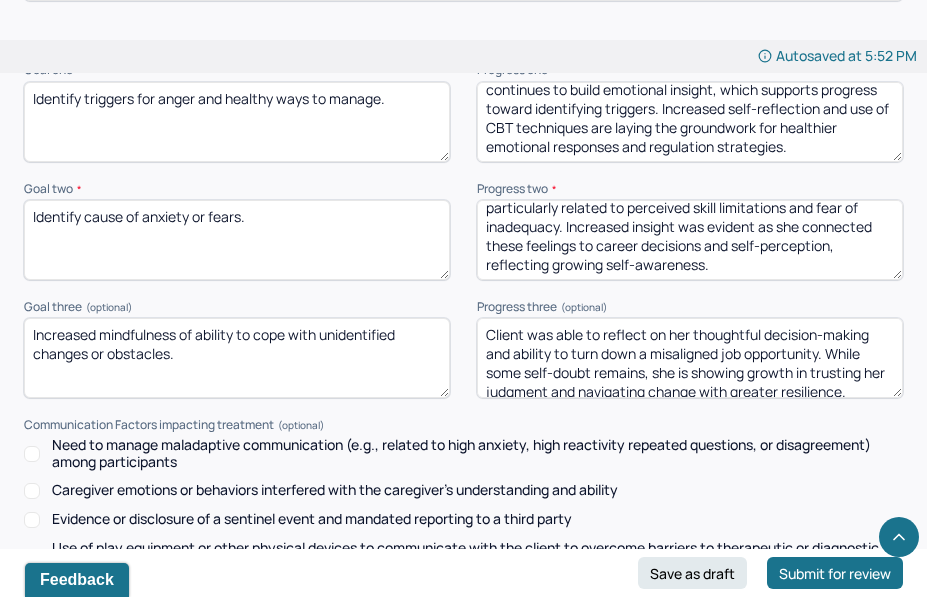 scroll, scrollTop: 3165, scrollLeft: 0, axis: vertical 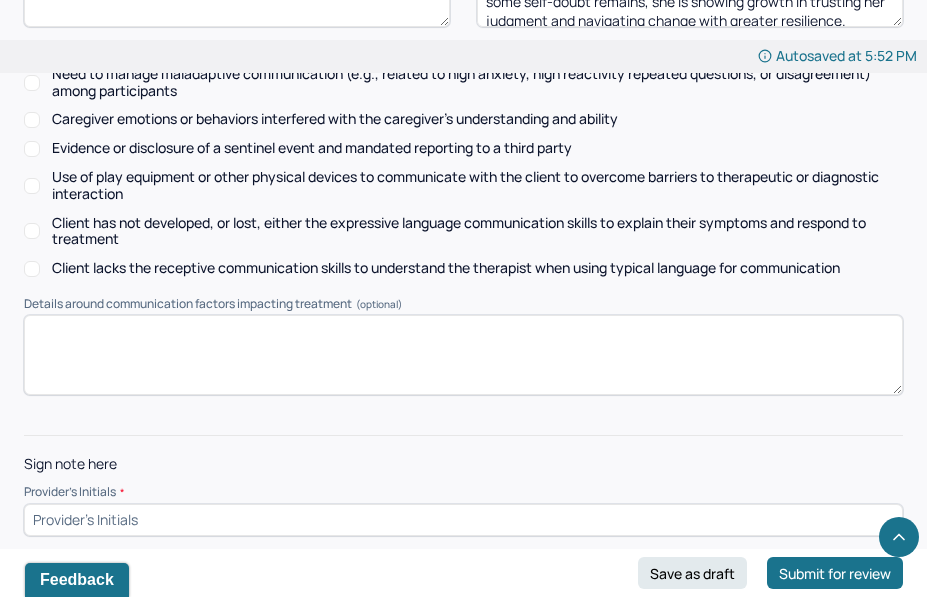 click at bounding box center [463, 520] 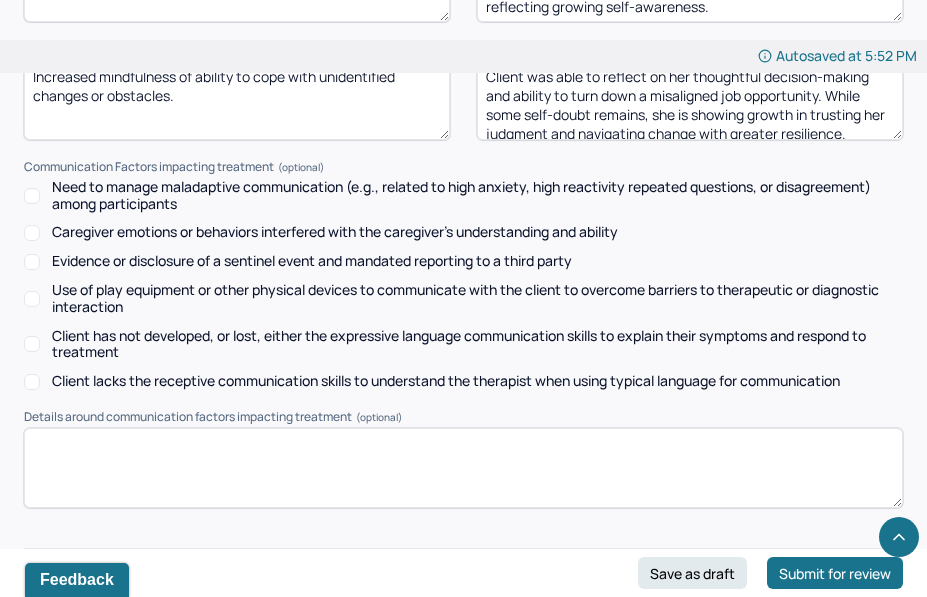 scroll, scrollTop: 2810, scrollLeft: 0, axis: vertical 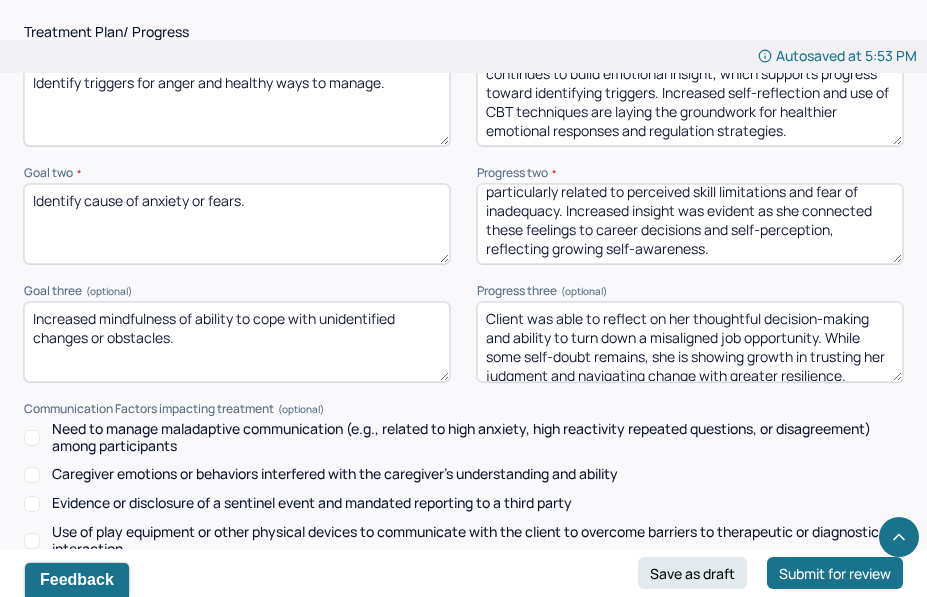 type on "WY" 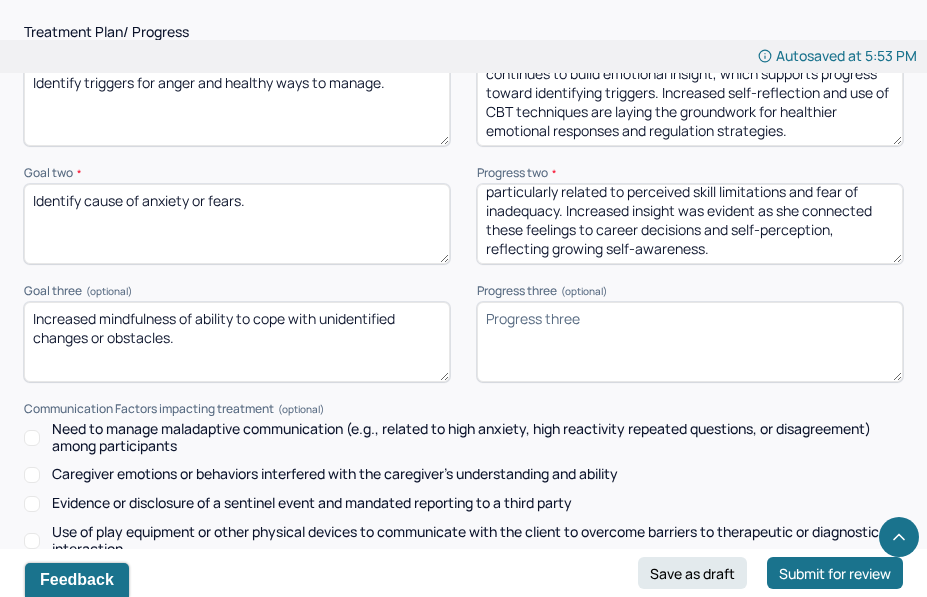 paste on "Client demonstrates growing awareness and acceptance of unpredictable changes in her work environment. She is beginning to reframe challenges more positively and shows increased confidence in her ability to manage uncertainty." 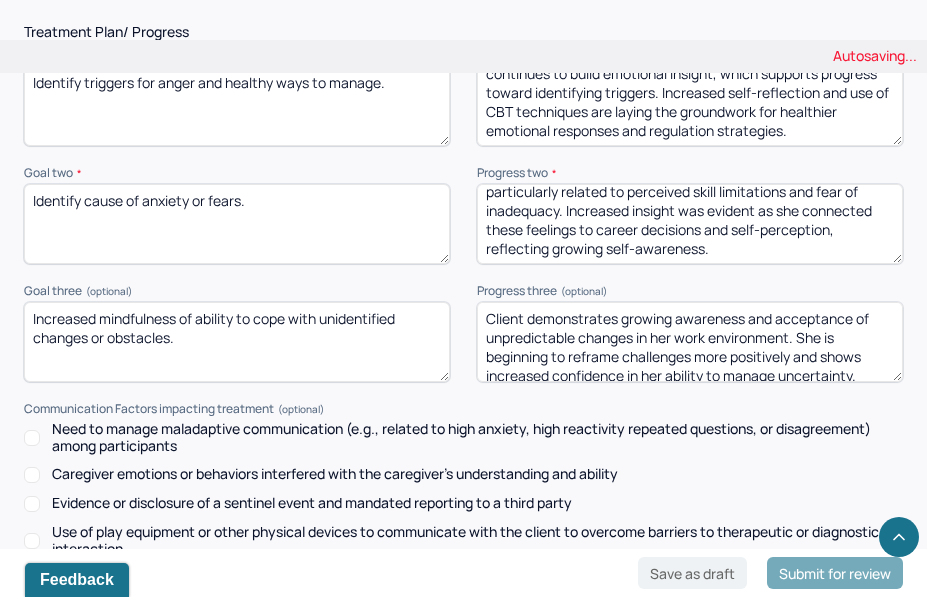 scroll, scrollTop: 3, scrollLeft: 0, axis: vertical 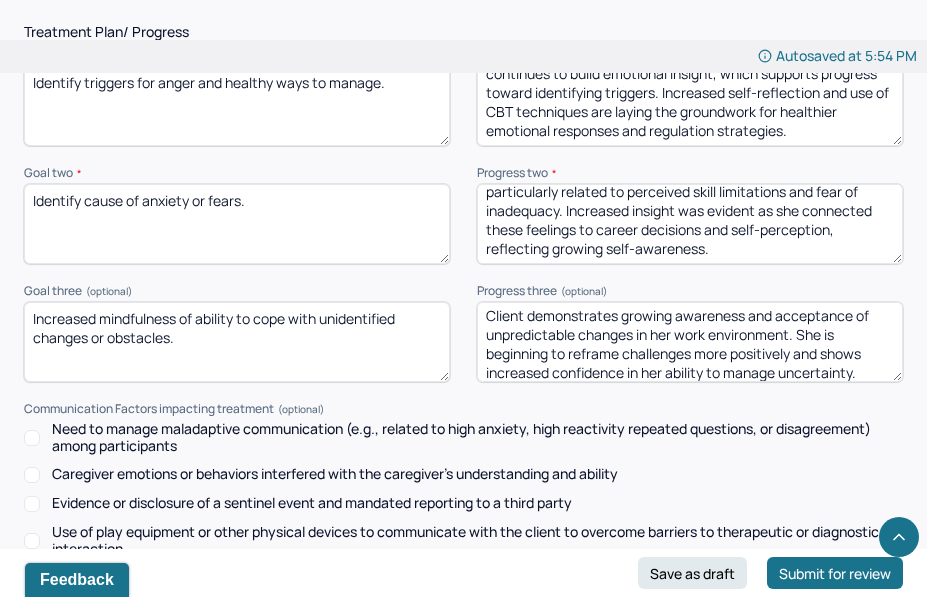 click on "Client demonstrates growing awareness and acceptance of unpredictable changes in her work environment. She is beginning to reframe challenges more positively and shows increased confidence in her ability to manage uncertainty." at bounding box center [690, 342] 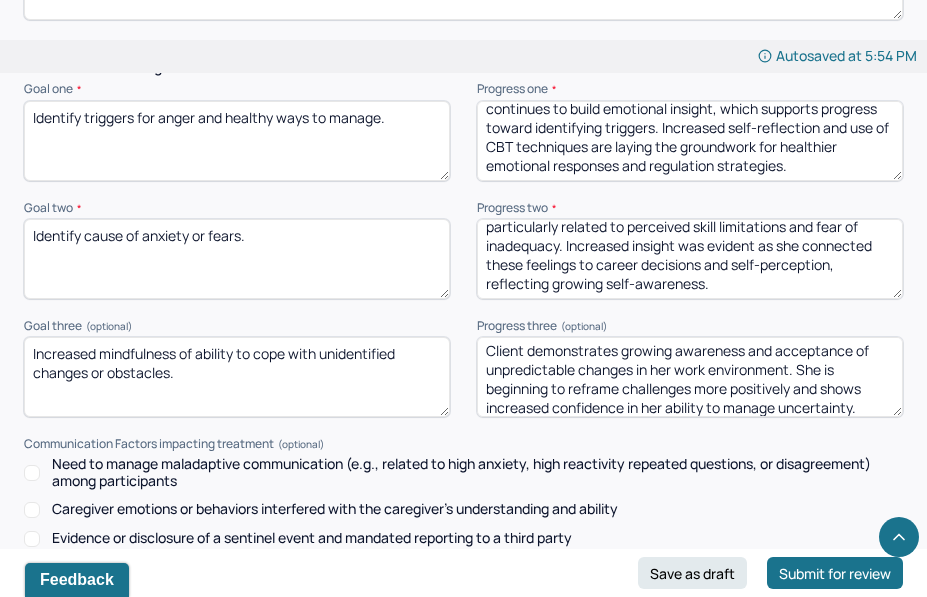 scroll, scrollTop: 2770, scrollLeft: 0, axis: vertical 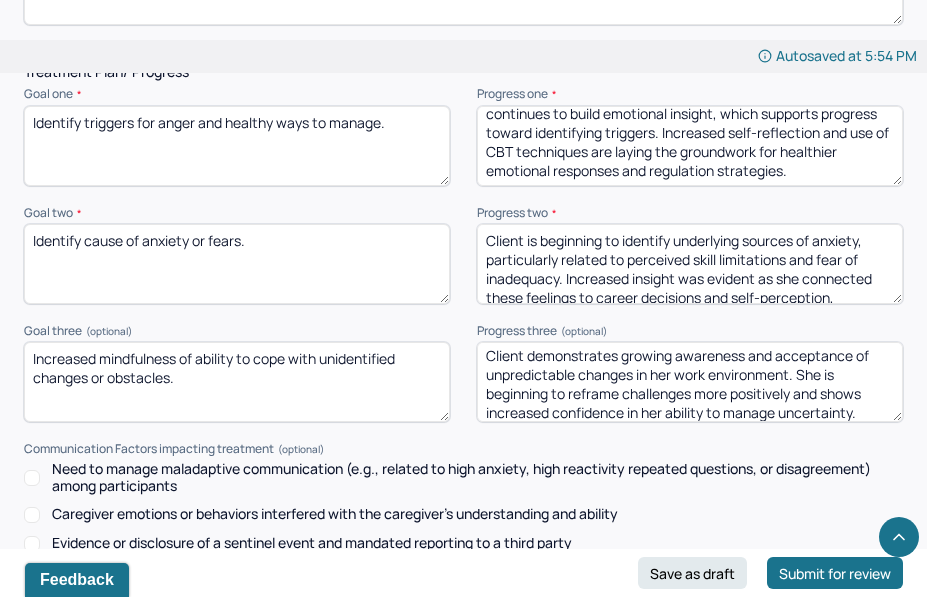 type on "Client demonstrates growing awareness and acceptance of unpredictable changes in her work environment. She is beginning to reframe challenges more positively and shows increased confidence in her ability to manage uncertainty." 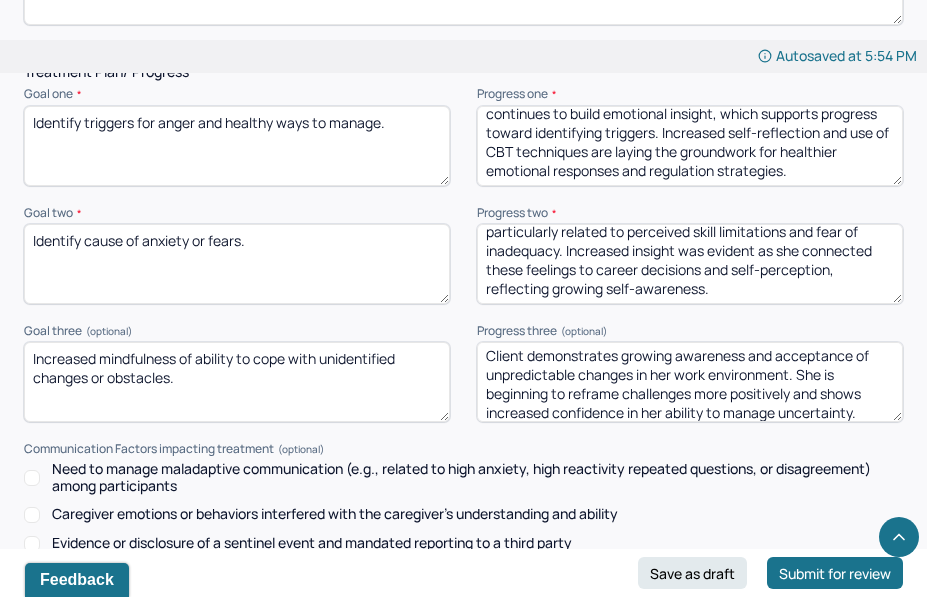 scroll, scrollTop: 0, scrollLeft: 0, axis: both 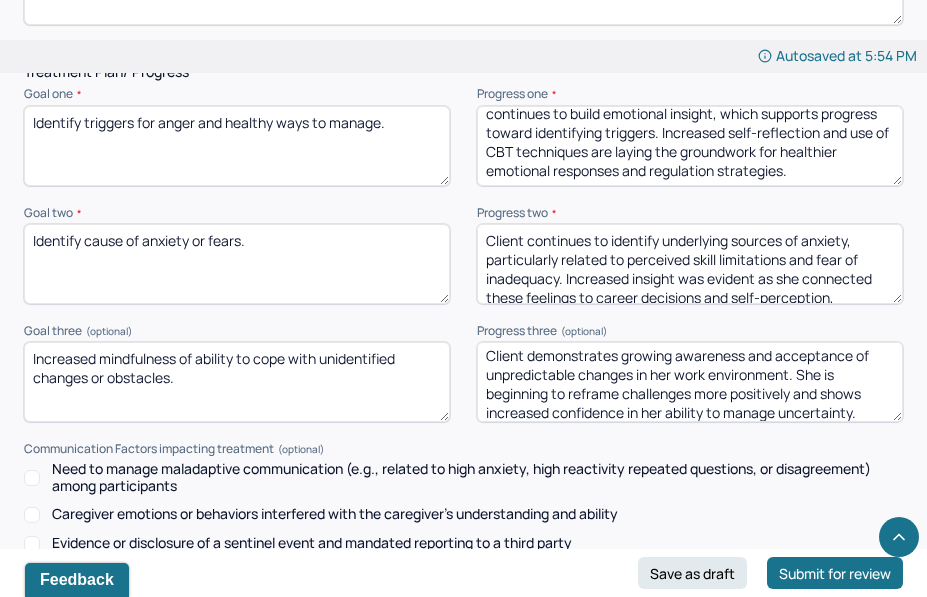 click on "Client continues to identify underlying sources of anxiety, particularly related to perceived skill limitations and fear of inadequacy. Increased insight was evident as she connected these feelings to career decisions and self-perception, reflecting growing self-awareness." at bounding box center [690, 264] 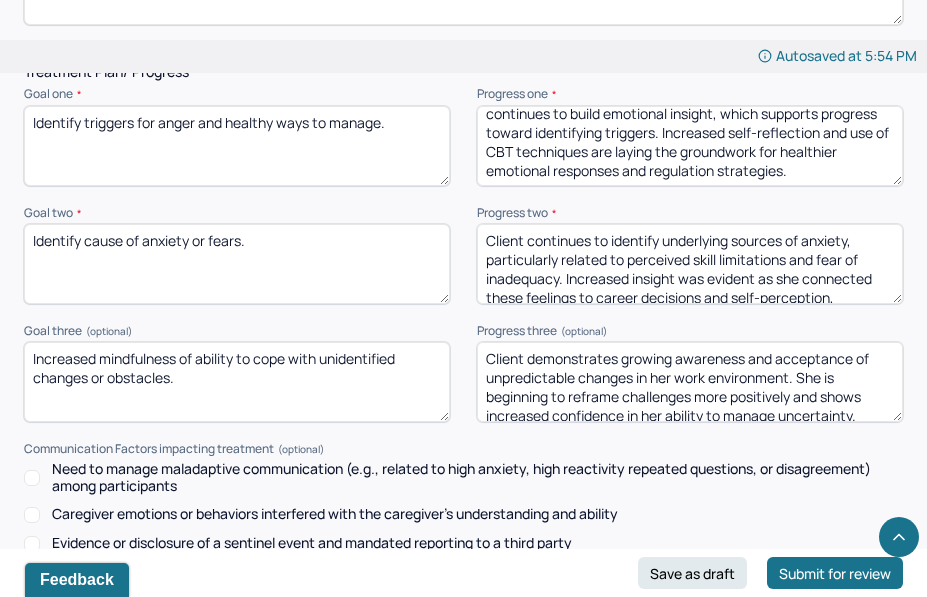 type on "Client continues to identify underlying sources of anxiety, particularly related to perceived skill limitations and fear of inadequacy. Increased insight was evident as she connected these feelings to career decisions and self-perception, reflecting growing self-awareness." 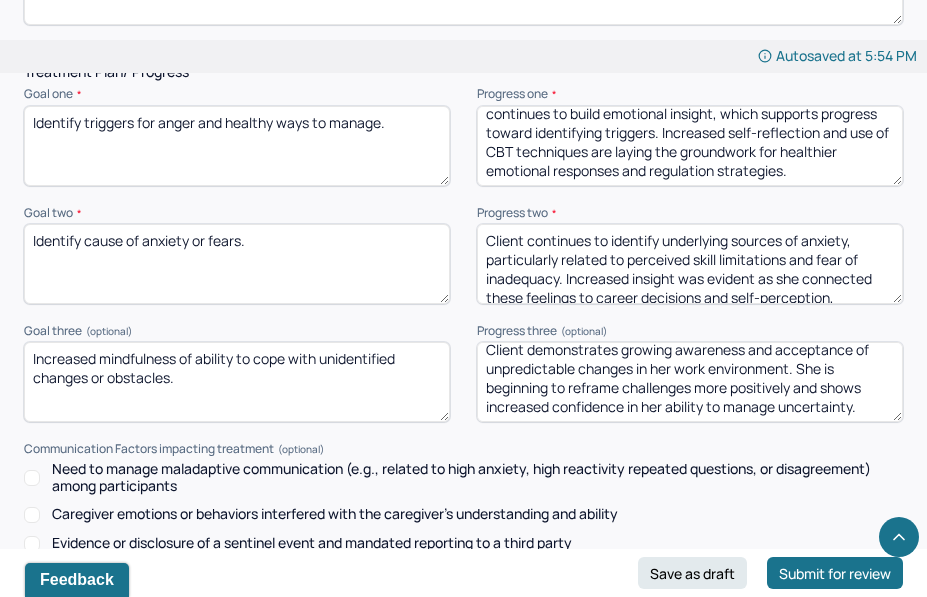 scroll, scrollTop: 0, scrollLeft: 0, axis: both 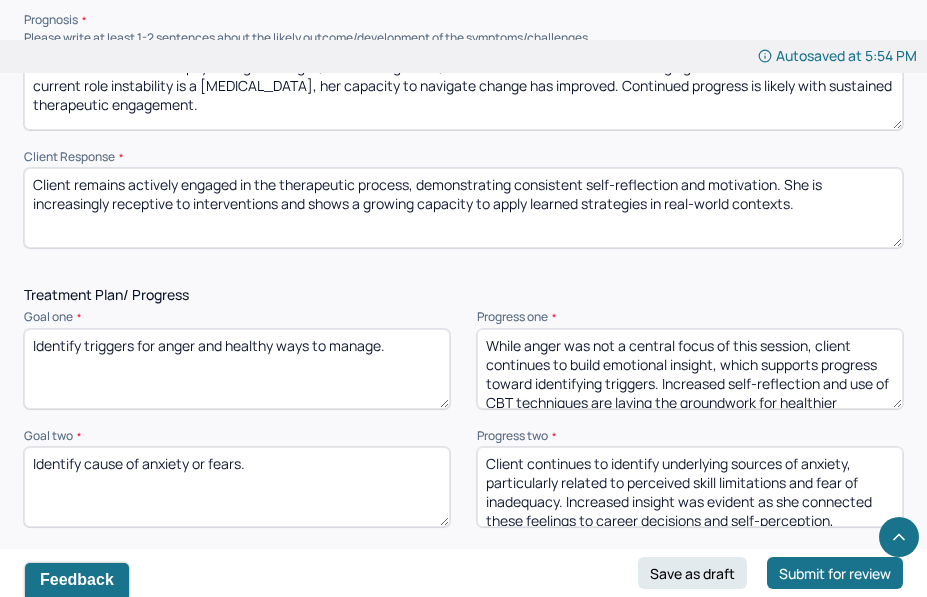 drag, startPoint x: 339, startPoint y: 366, endPoint x: 63, endPoint y: 288, distance: 286.81003 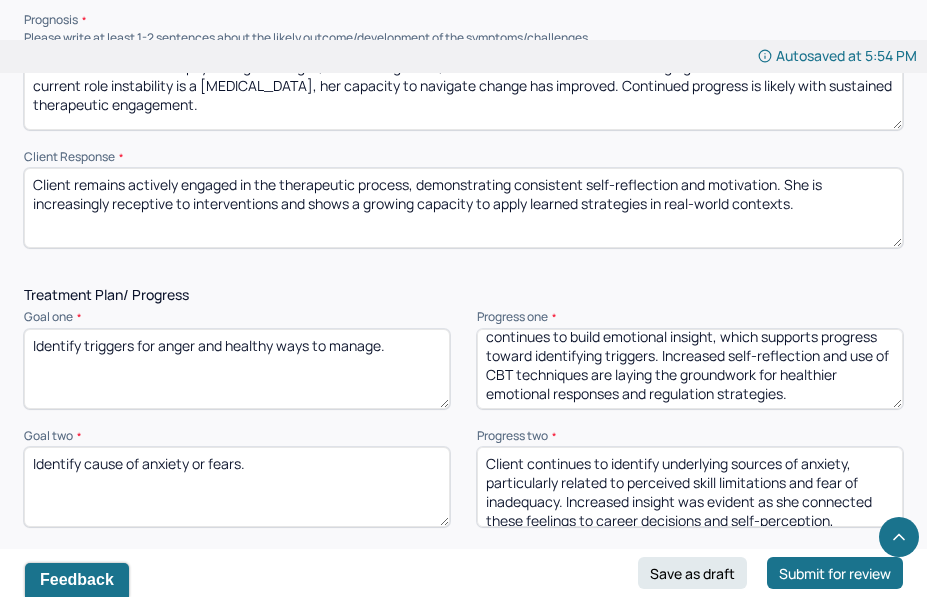 drag, startPoint x: 484, startPoint y: 330, endPoint x: 525, endPoint y: 456, distance: 132.50282 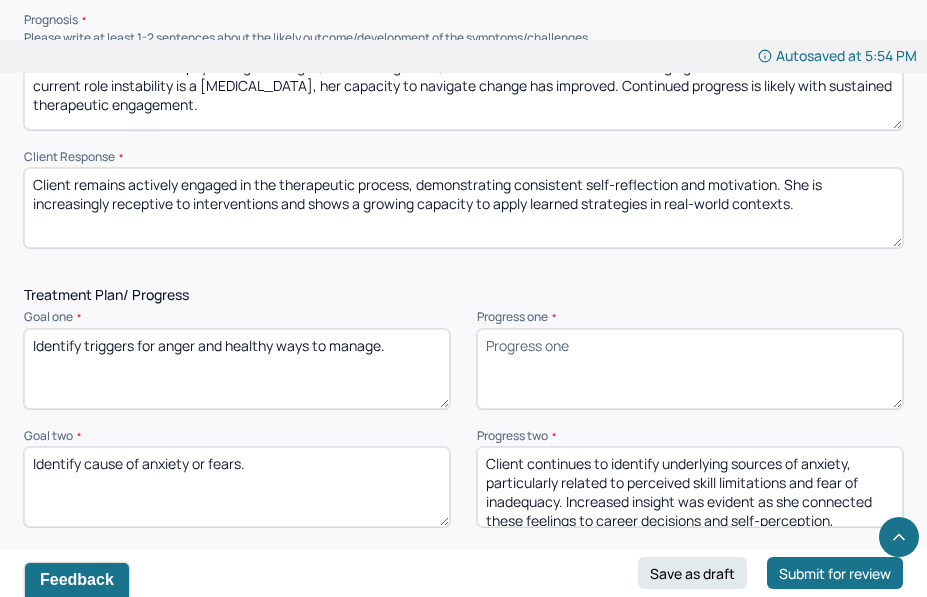 scroll, scrollTop: 0, scrollLeft: 0, axis: both 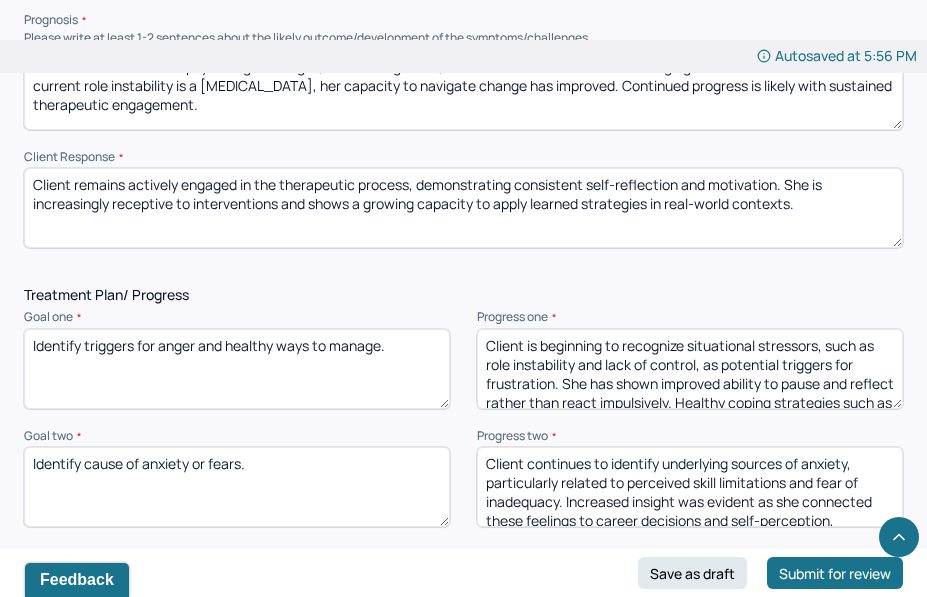 click on "Client is beginning to recognize situational stressors, such as role instability and lack of control, as potential triggers for frustration. She has shown improved ability to pause and reflect rather than react impulsively. Healthy coping strategies such as reframing and acceptance are being practiced with increased consistency." at bounding box center (690, 369) 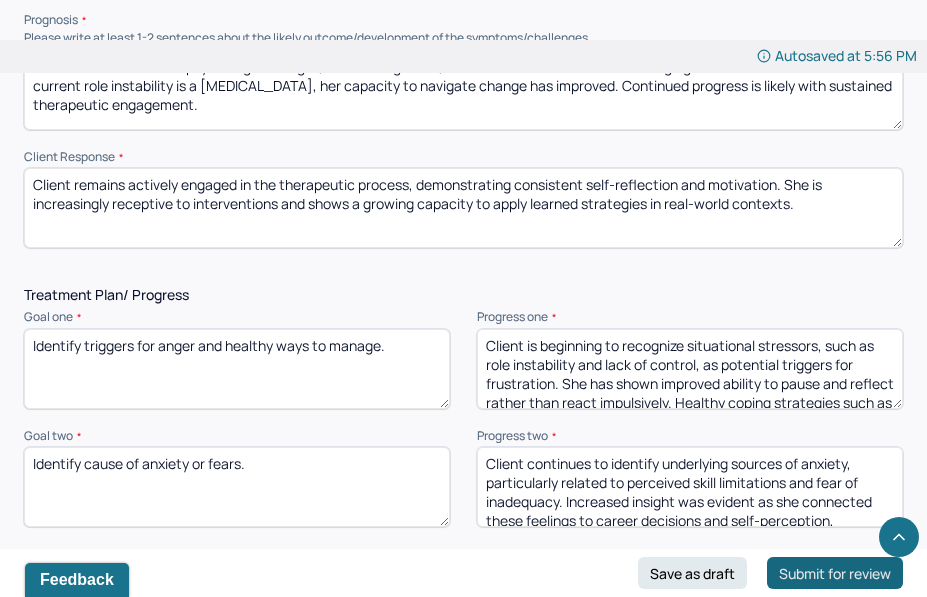 type on "Client is beginning to recognize situational stressors, such as role instability and lack of control, as potential triggers for frustration. She has shown improved ability to pause and reflect rather than react impulsively. Healthy coping strategies such as reframing and acceptance are being practiced with increased consistency." 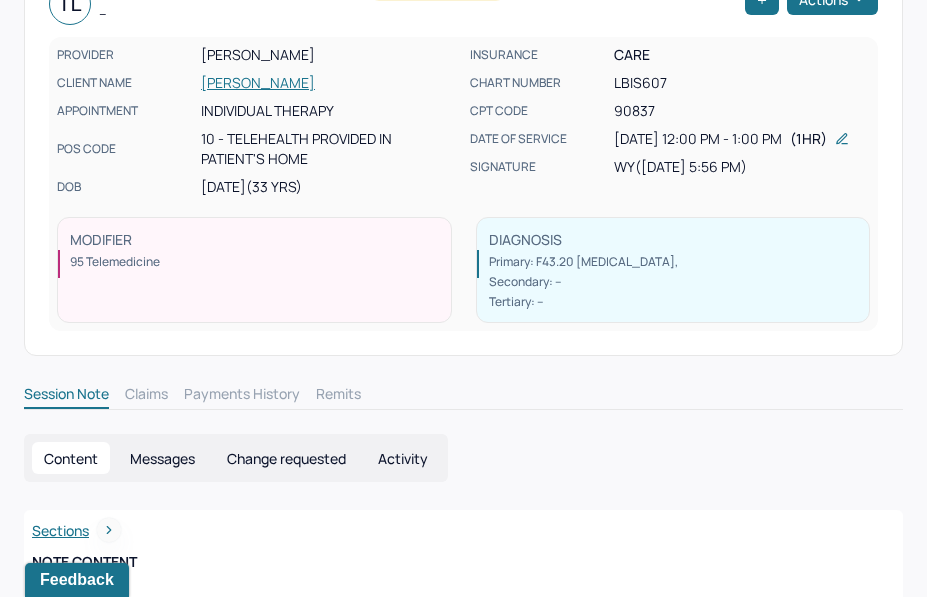 scroll, scrollTop: 0, scrollLeft: 0, axis: both 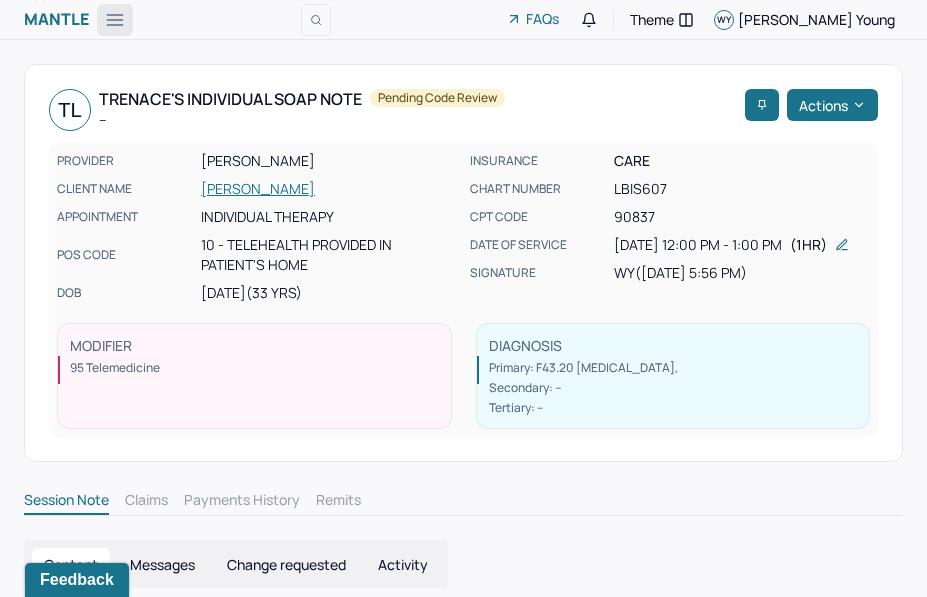click 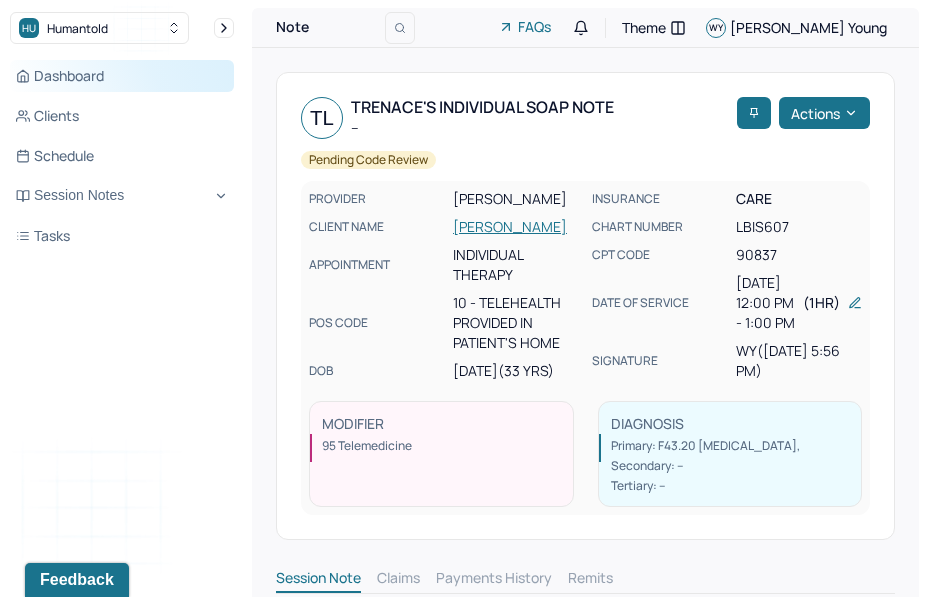click on "Dashboard" at bounding box center [122, 76] 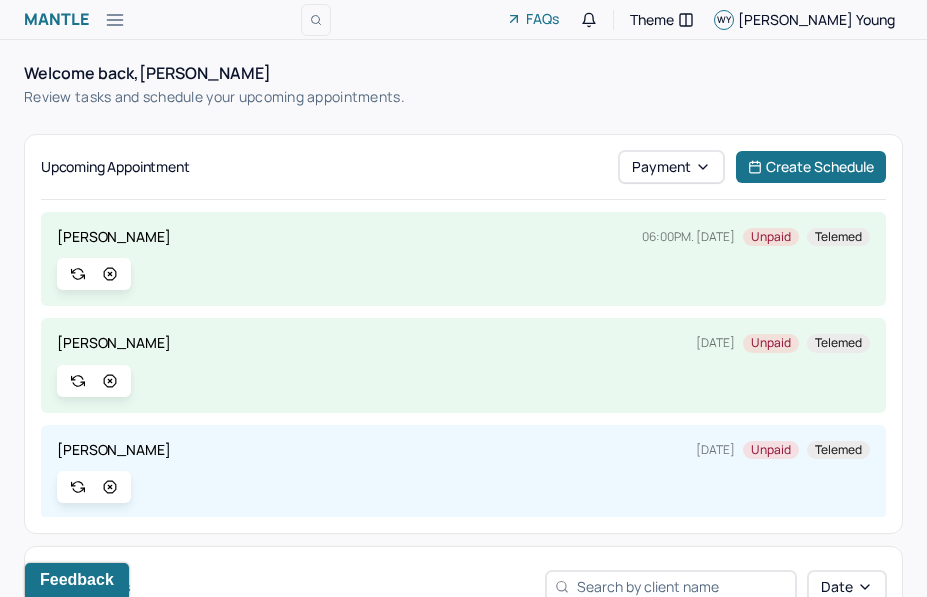 scroll, scrollTop: 119, scrollLeft: 0, axis: vertical 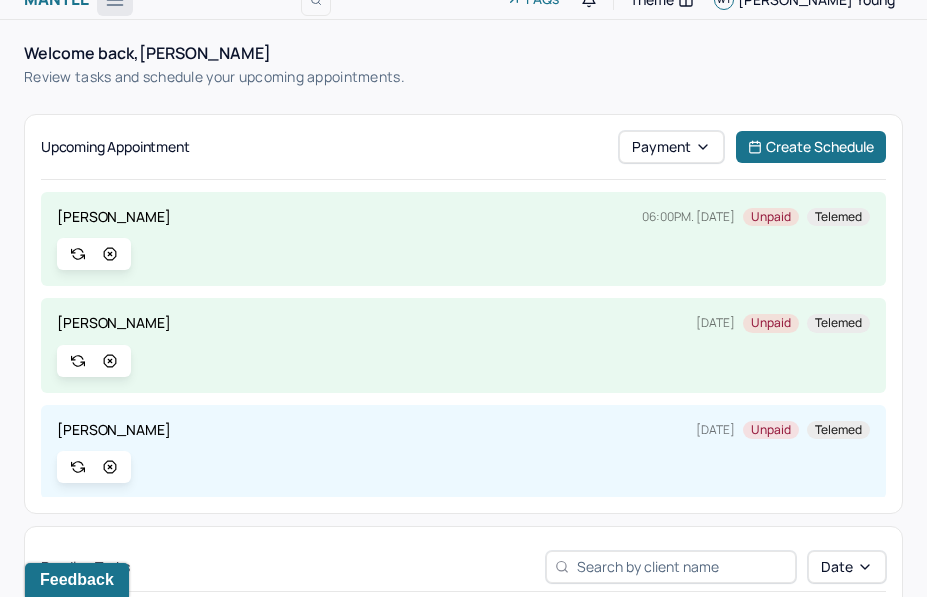 click 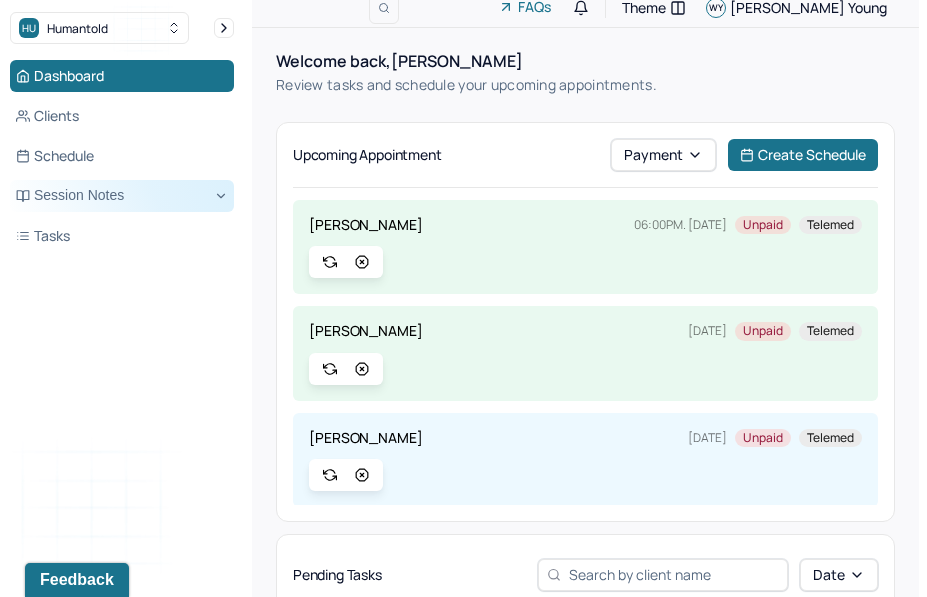 click on "Session Notes" at bounding box center [122, 196] 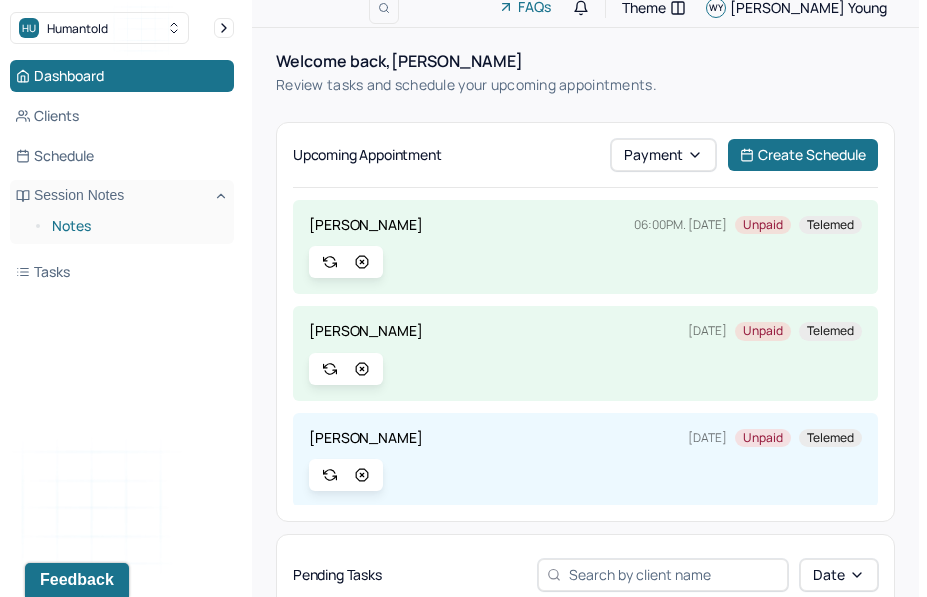 click on "Notes" at bounding box center [135, 226] 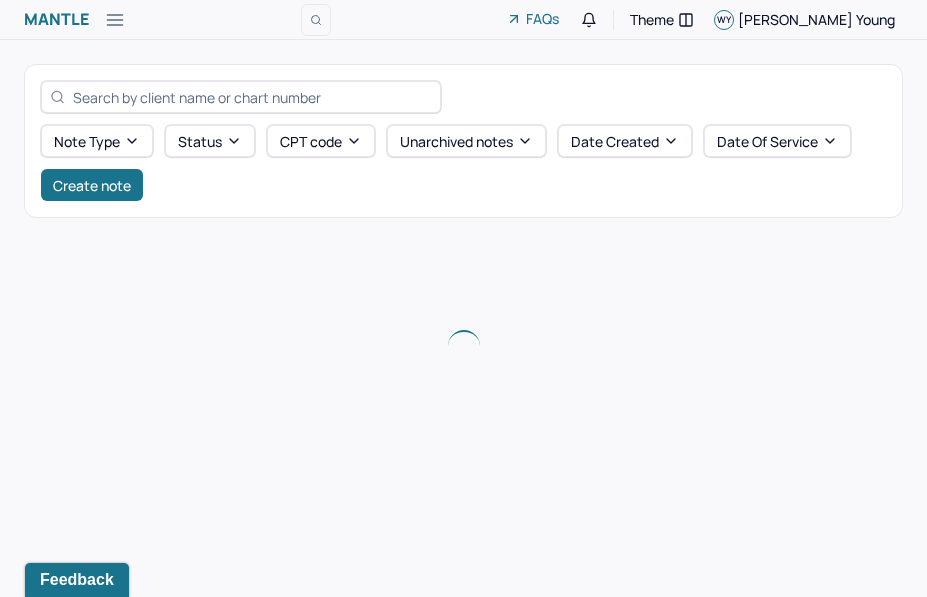 scroll, scrollTop: 0, scrollLeft: 0, axis: both 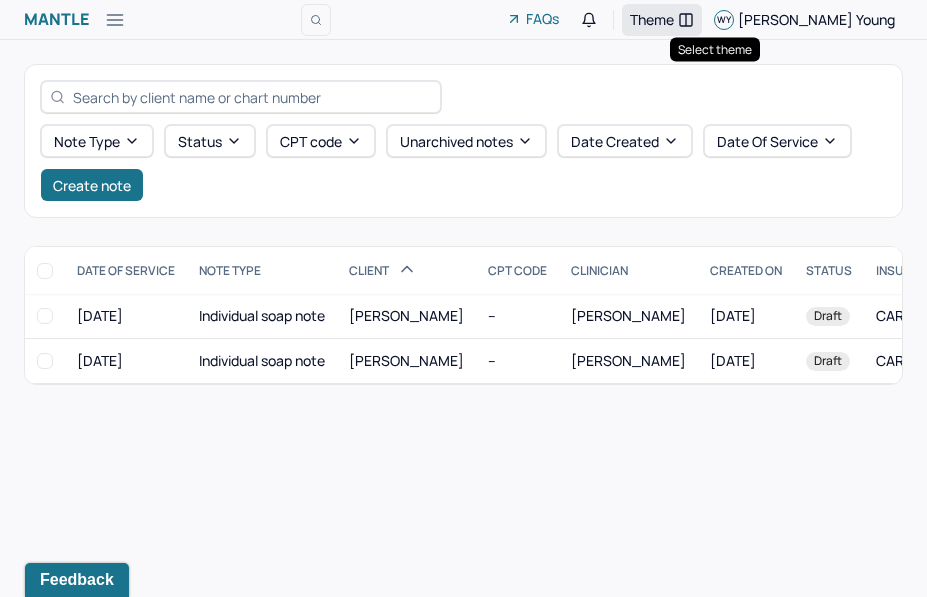 click on "Theme" at bounding box center (662, 20) 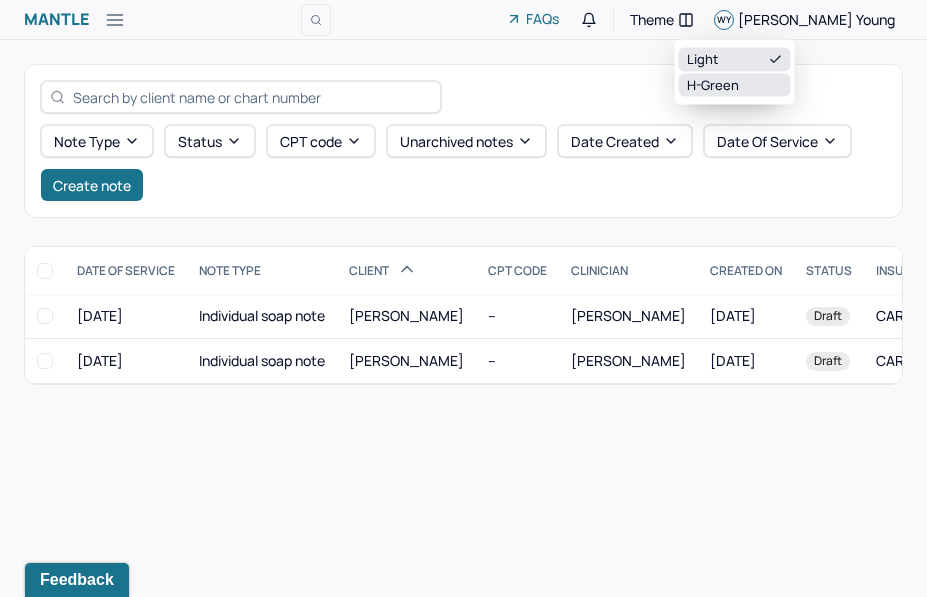 click on "H-green" at bounding box center [735, 85] 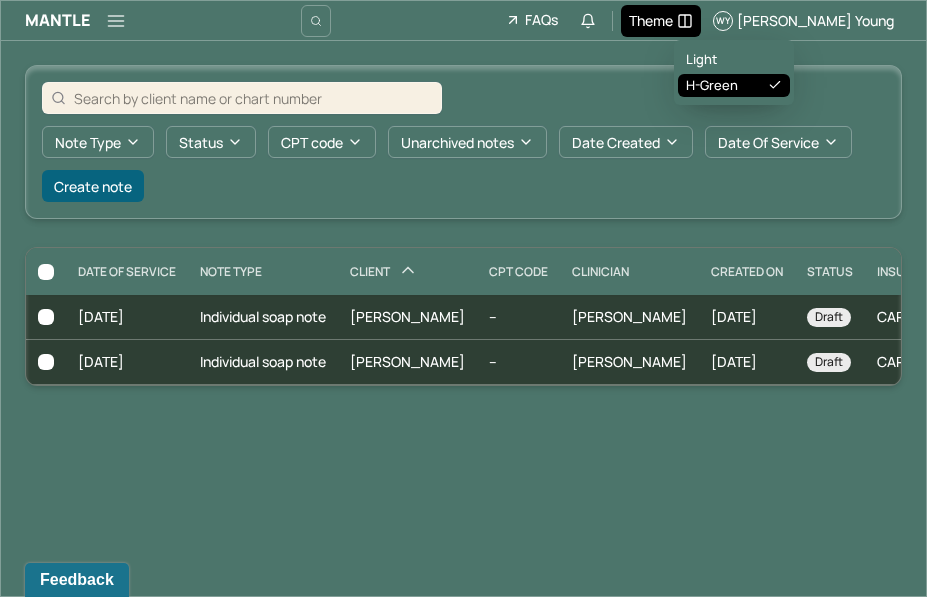 click on "Theme" at bounding box center [651, 20] 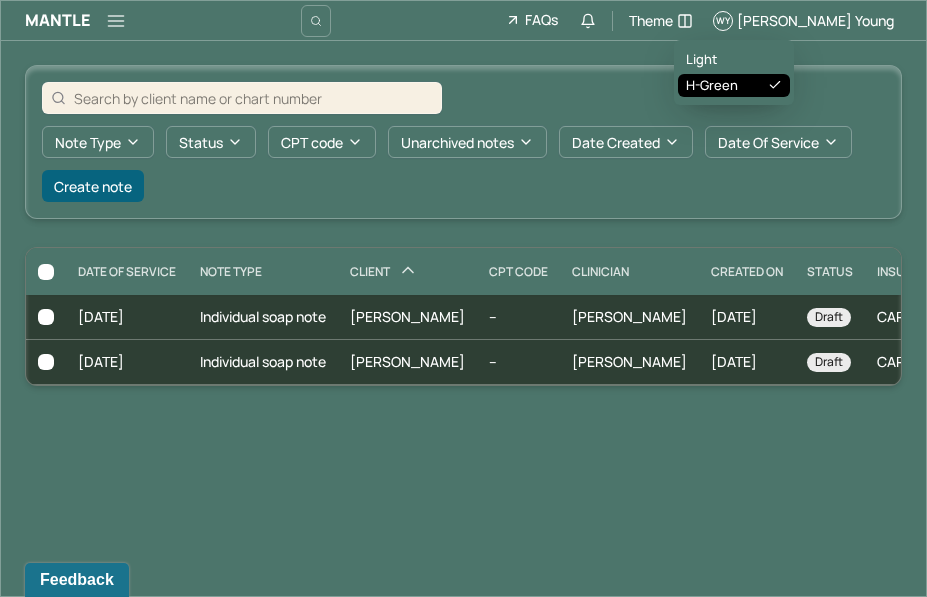 click on "Light H-green" at bounding box center [734, 72] 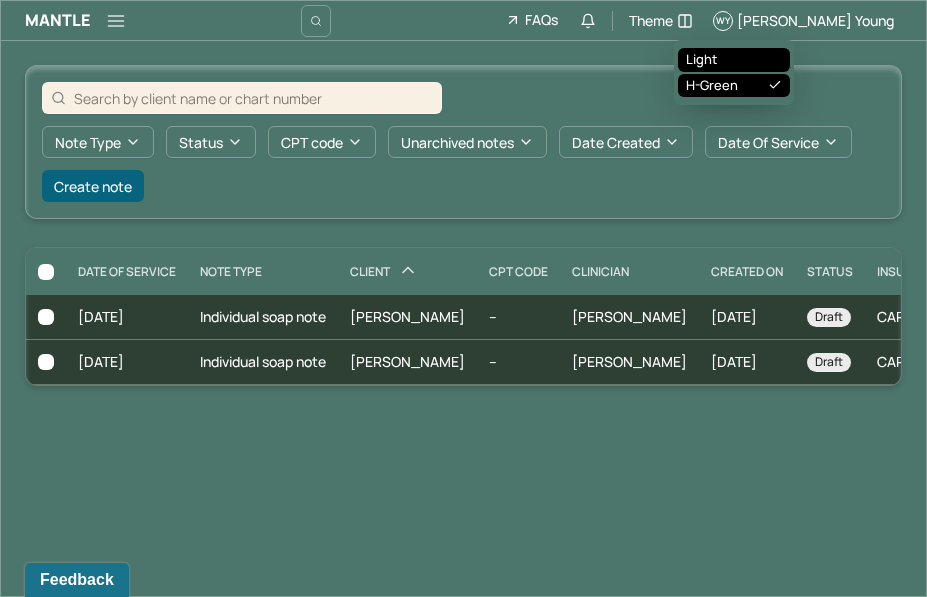 click on "Light" at bounding box center (734, 60) 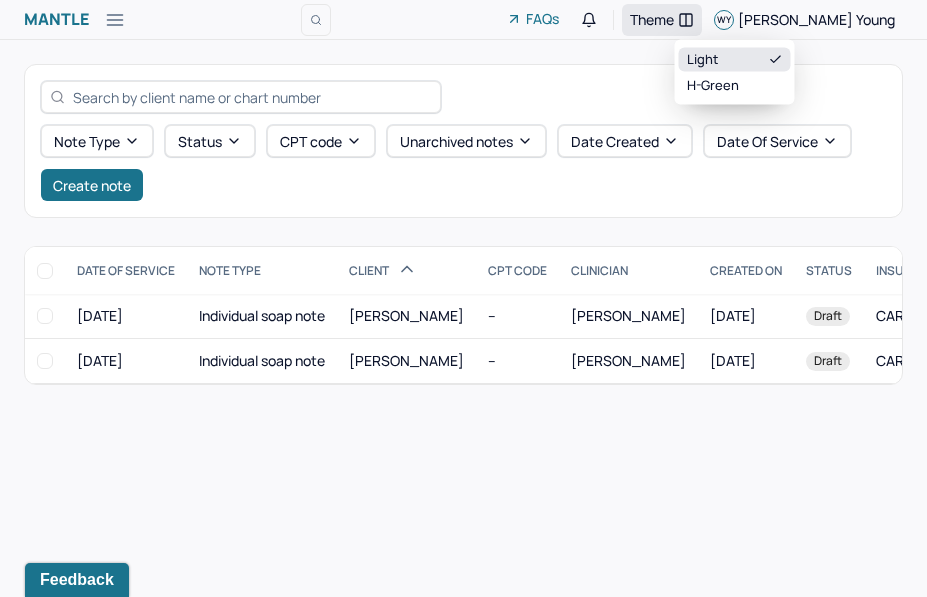 click on "Theme" at bounding box center (652, 19) 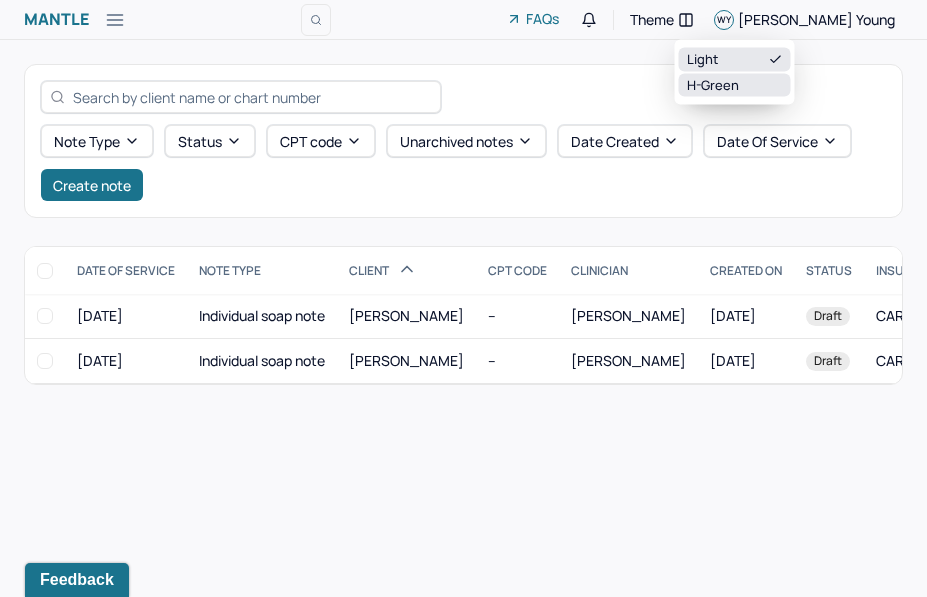 click on "H-green" at bounding box center [735, 85] 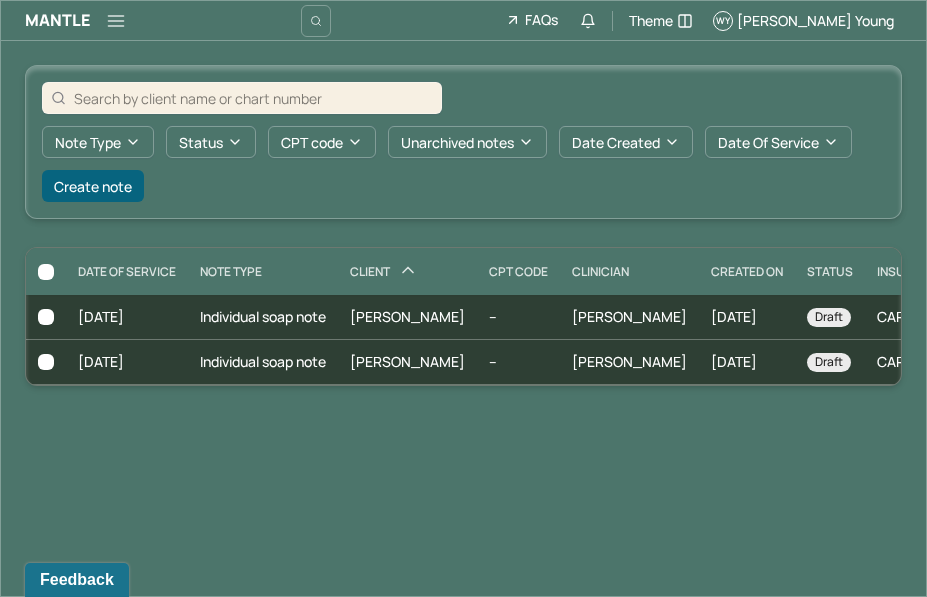 click on "Note type Status CPT code Unarchived notes Date Created Date Of Service Create note" at bounding box center [463, 142] 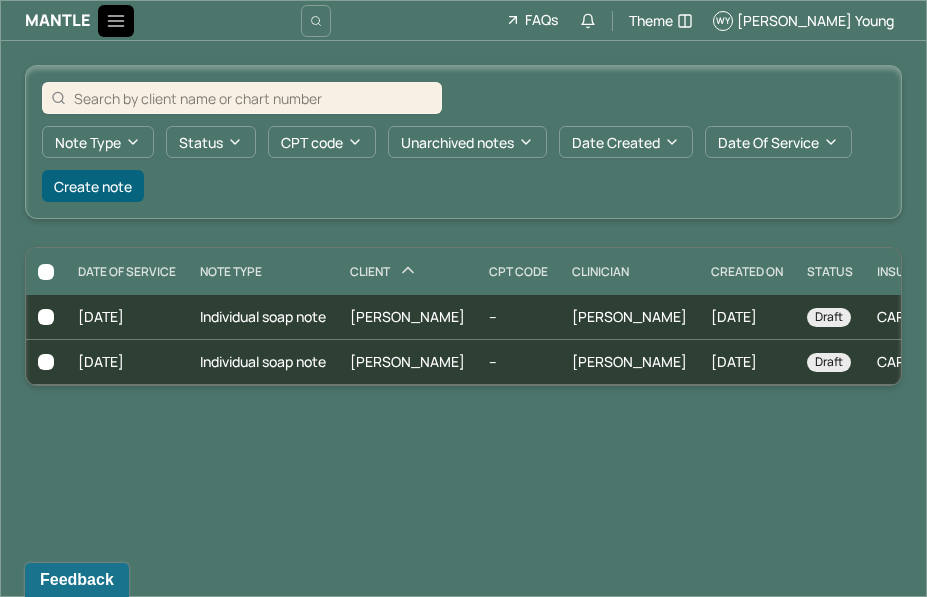 click at bounding box center [116, 21] 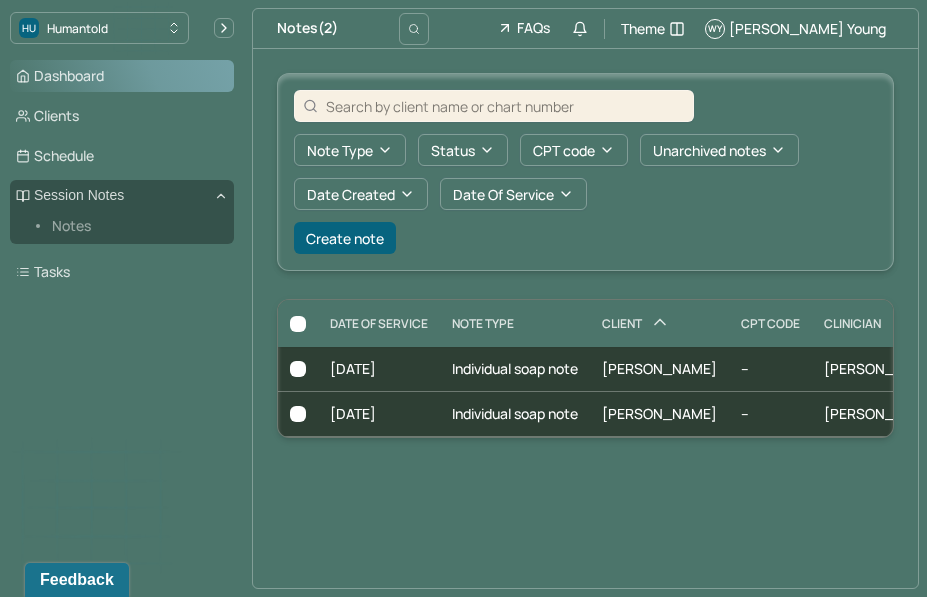 click on "Dashboard" at bounding box center (122, 76) 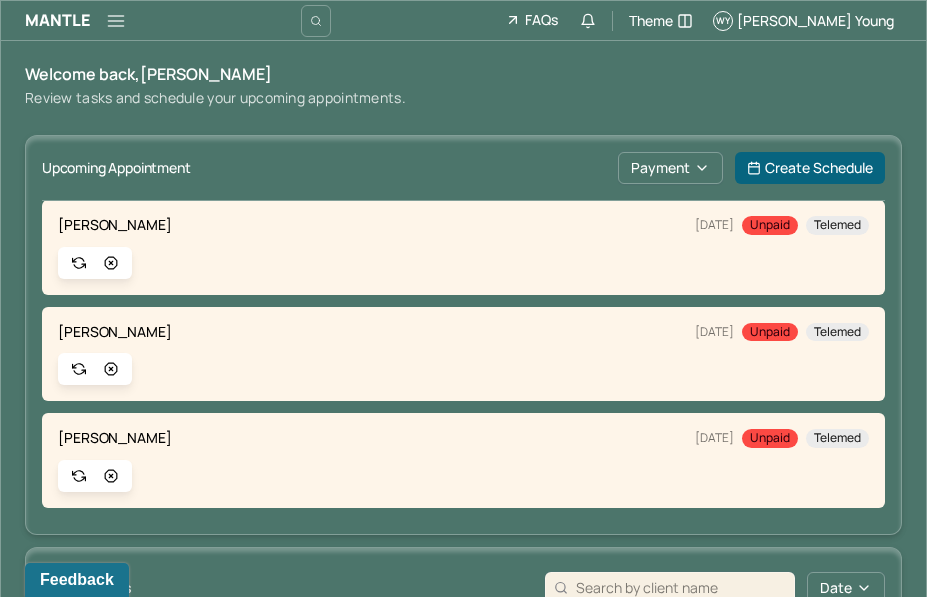 scroll, scrollTop: 0, scrollLeft: 0, axis: both 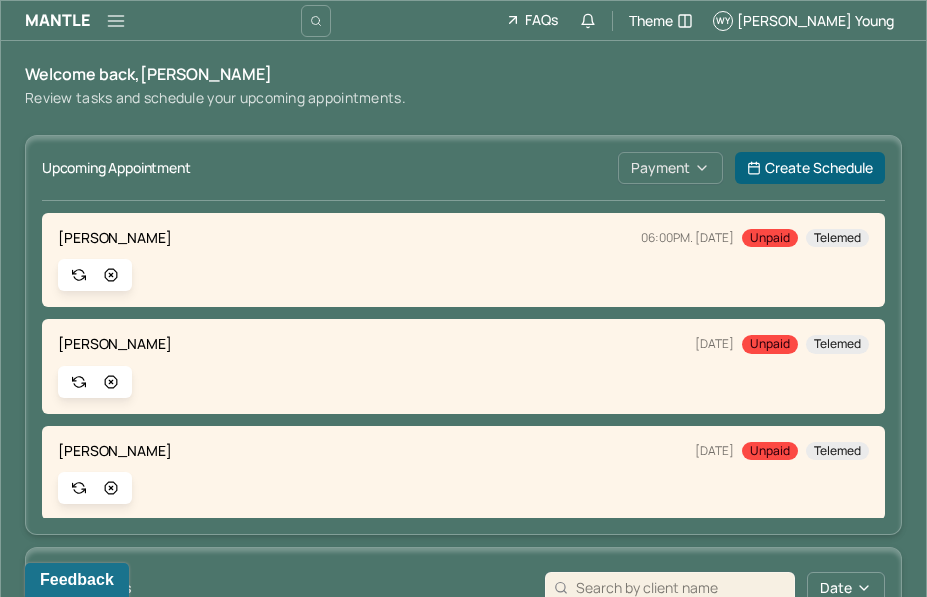 click on "Payment" at bounding box center [670, 168] 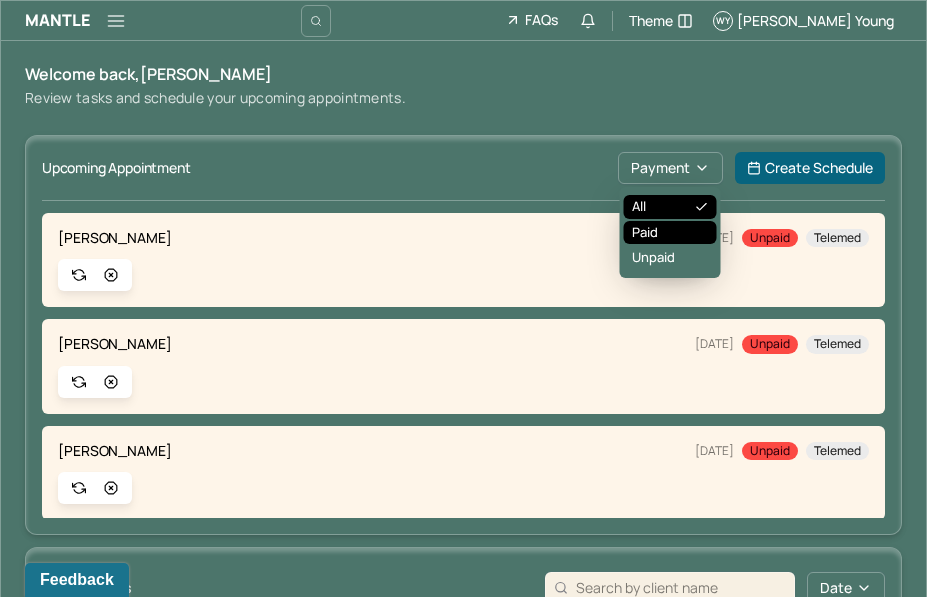 click on "Paid" at bounding box center (670, 233) 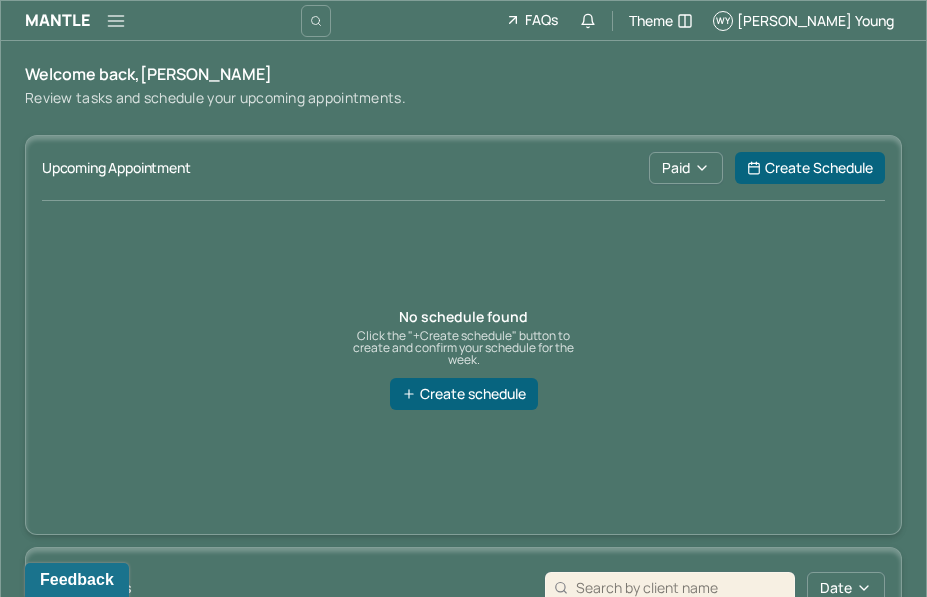 click on "Welcome back,  [PERSON_NAME] Review tasks and schedule your upcoming appointments." at bounding box center [463, 86] 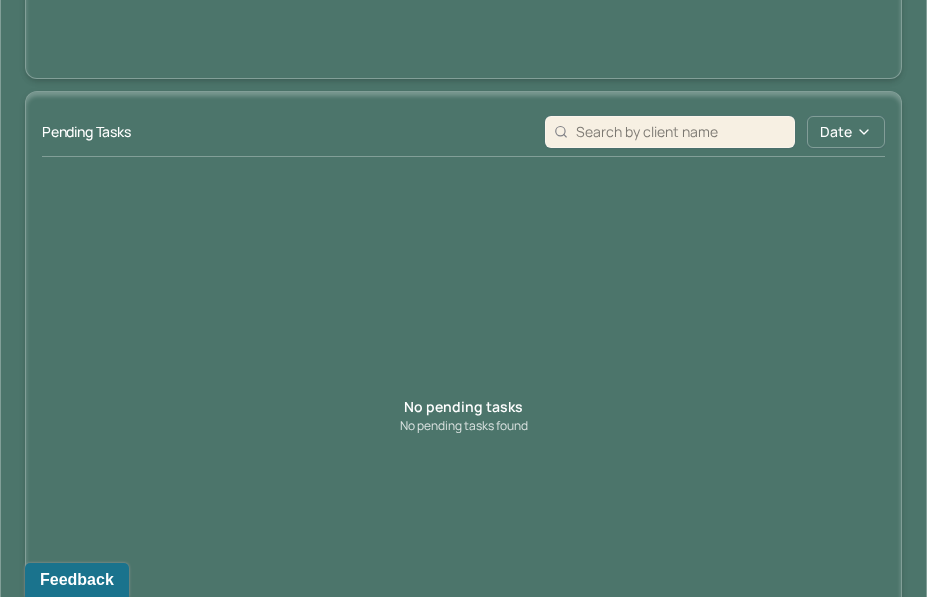 scroll, scrollTop: 0, scrollLeft: 0, axis: both 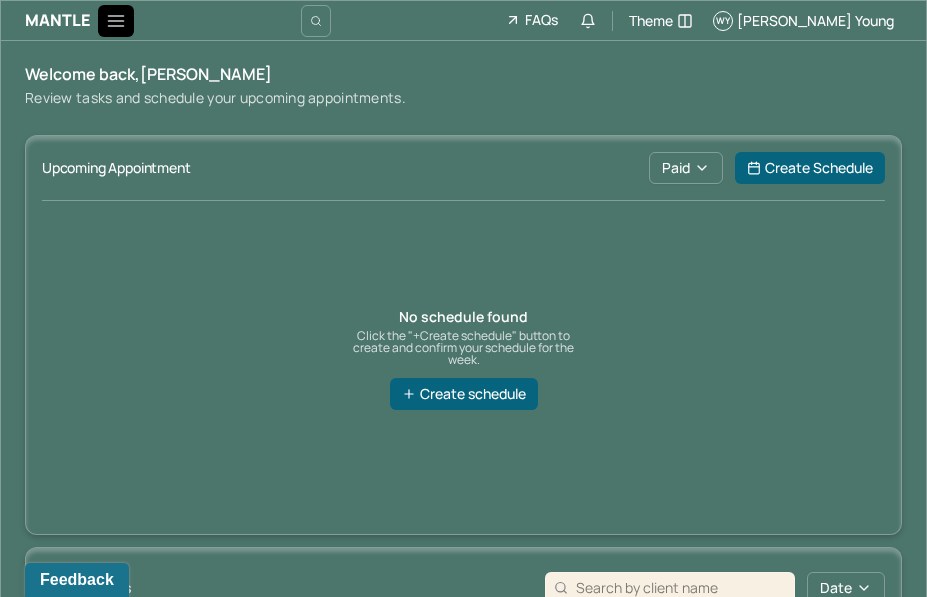 click 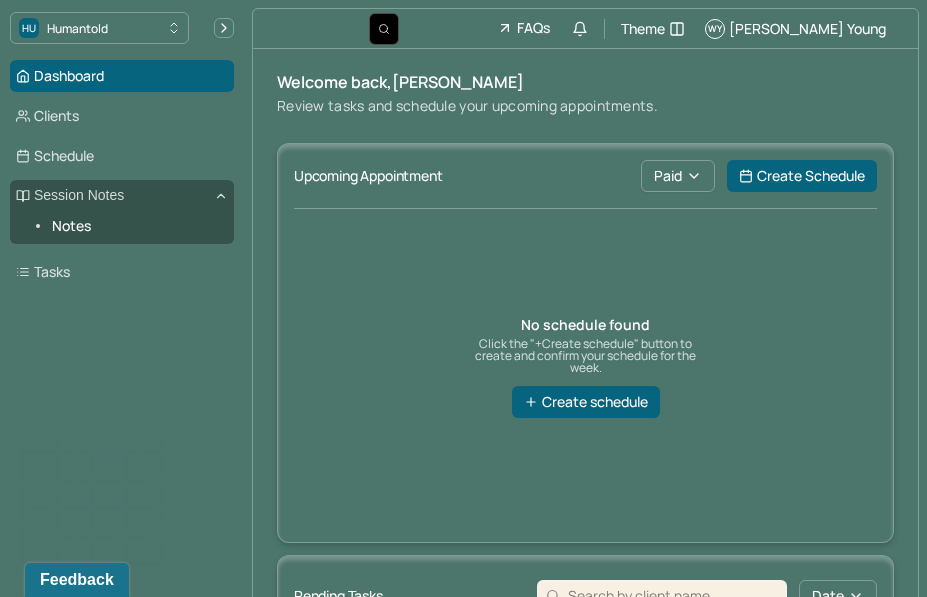click at bounding box center (384, 29) 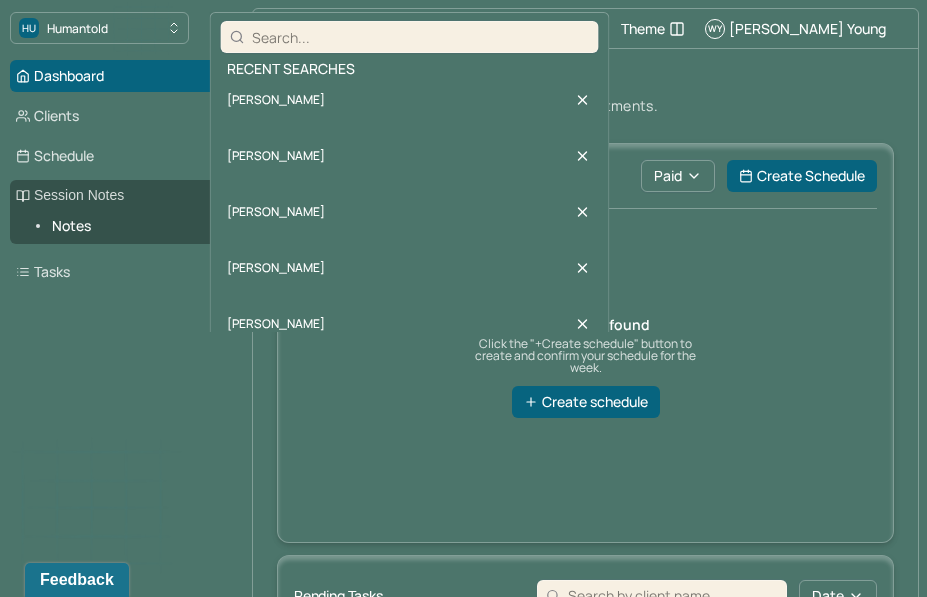 scroll, scrollTop: 28, scrollLeft: 0, axis: vertical 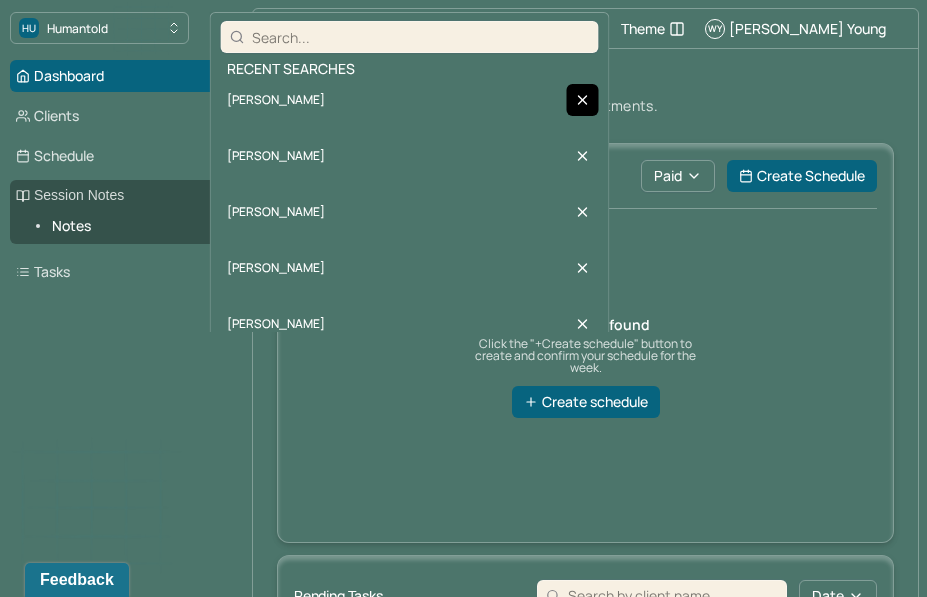 click 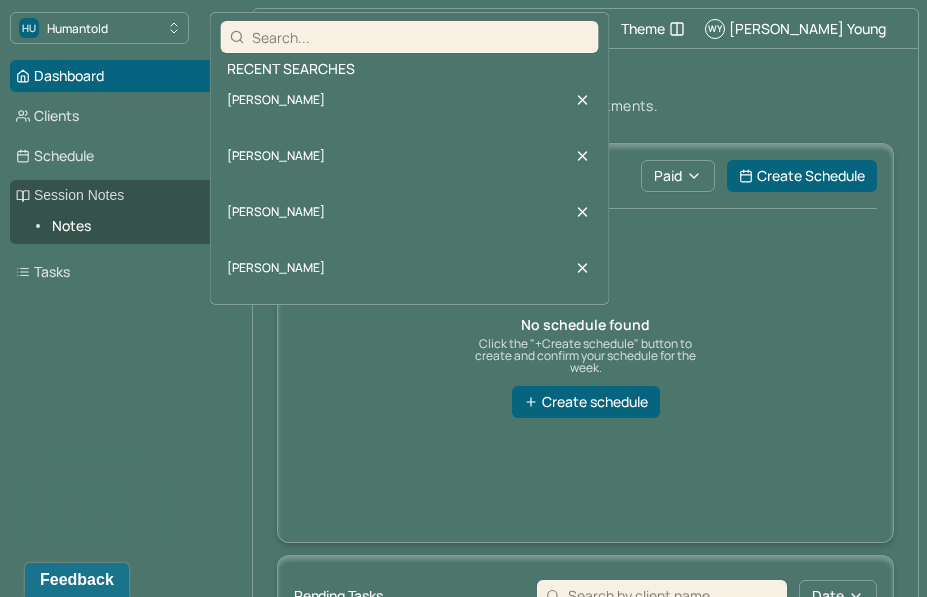 click 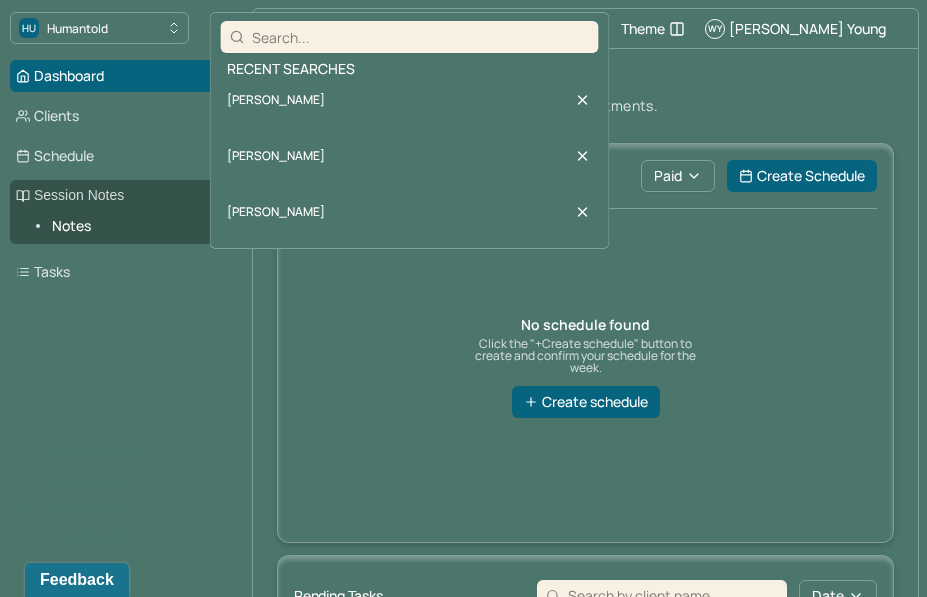 click 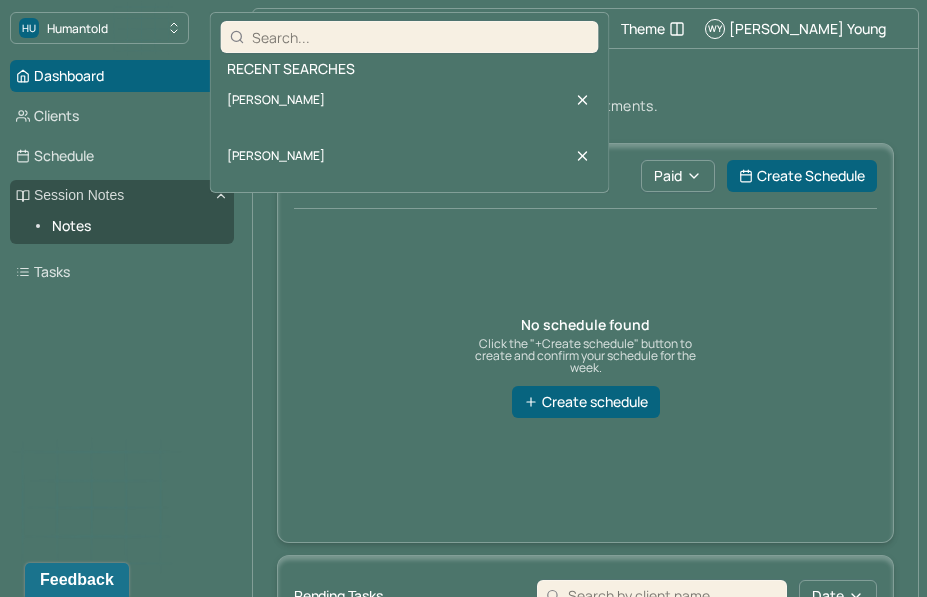 click 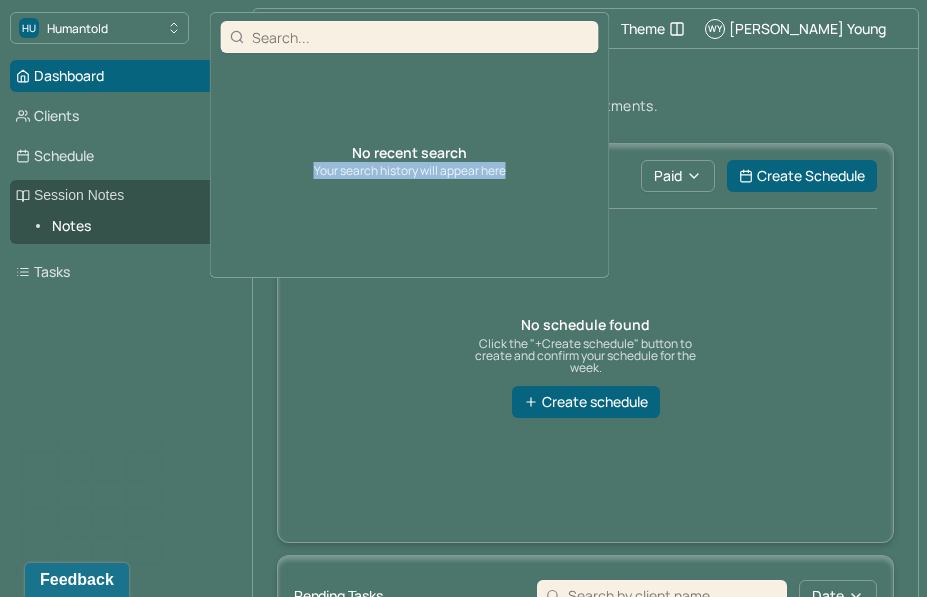 click on "No recent search Your search history will appear here" at bounding box center (410, 161) 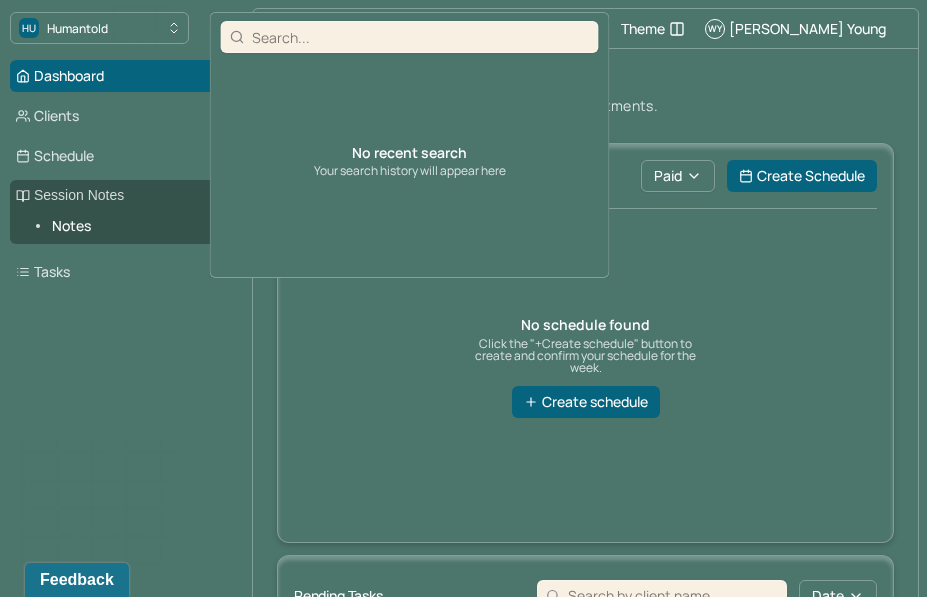 click at bounding box center [420, 37] 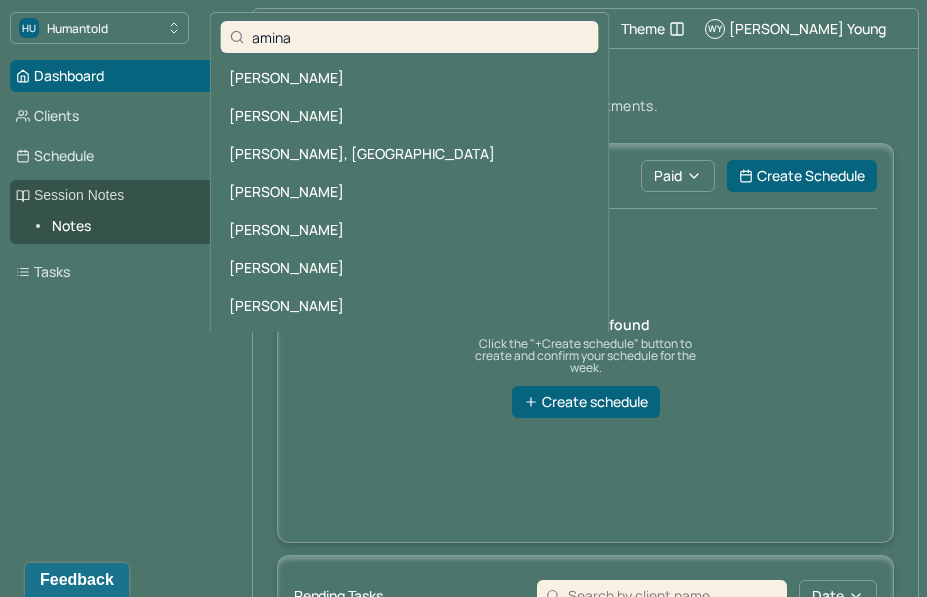 type on "amina" 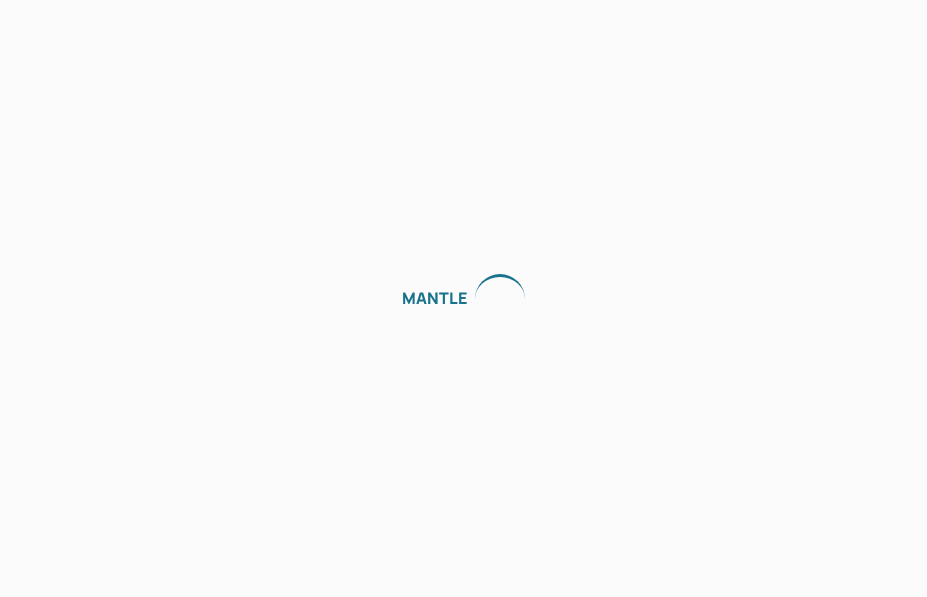 scroll, scrollTop: 0, scrollLeft: 0, axis: both 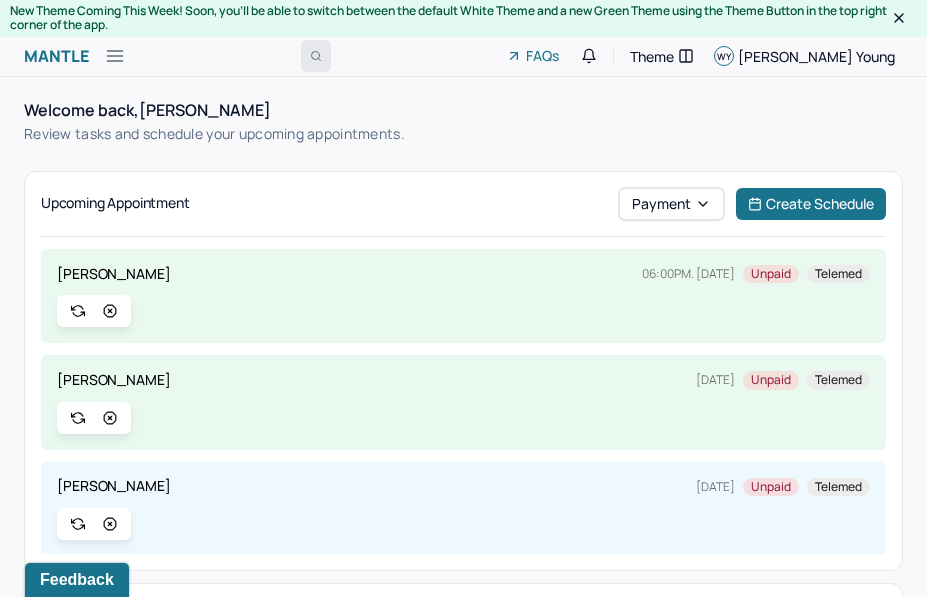 click at bounding box center (316, 56) 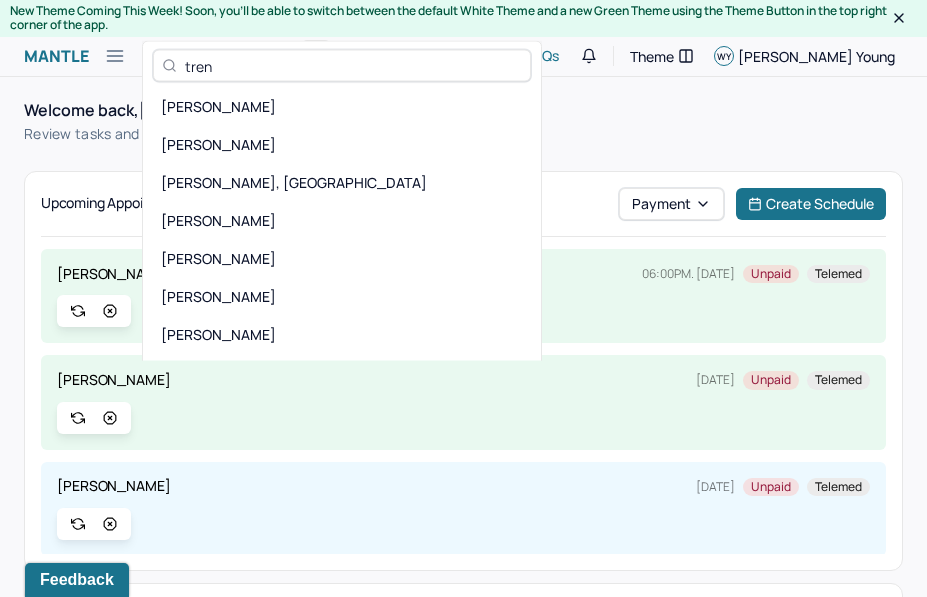 type on "tren" 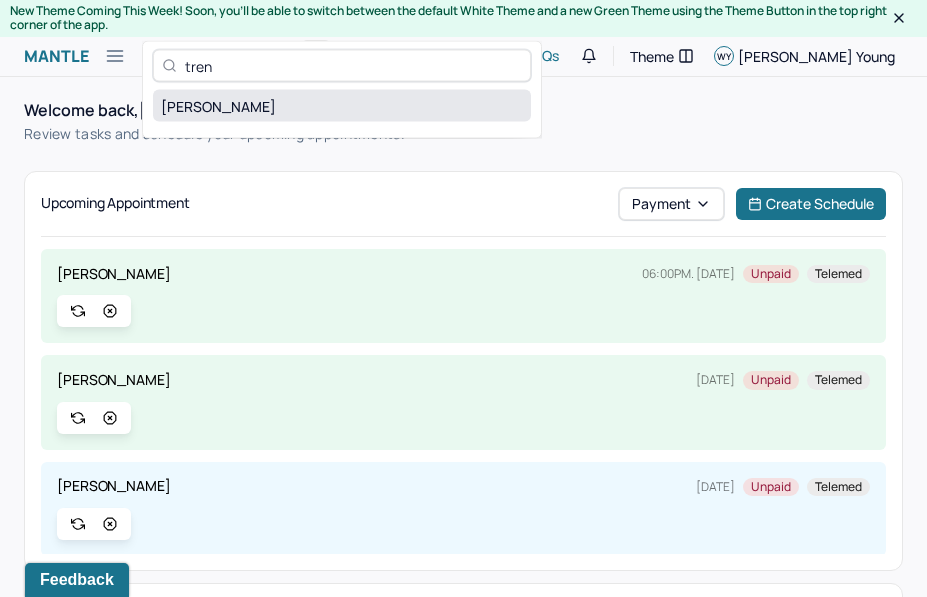 click on "[PERSON_NAME]" at bounding box center (342, 106) 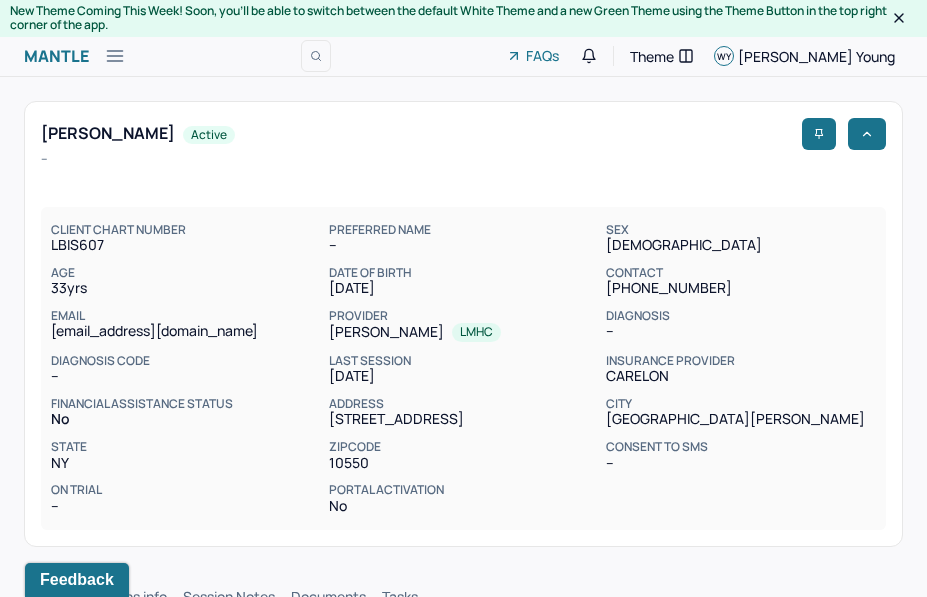 scroll, scrollTop: 433, scrollLeft: 0, axis: vertical 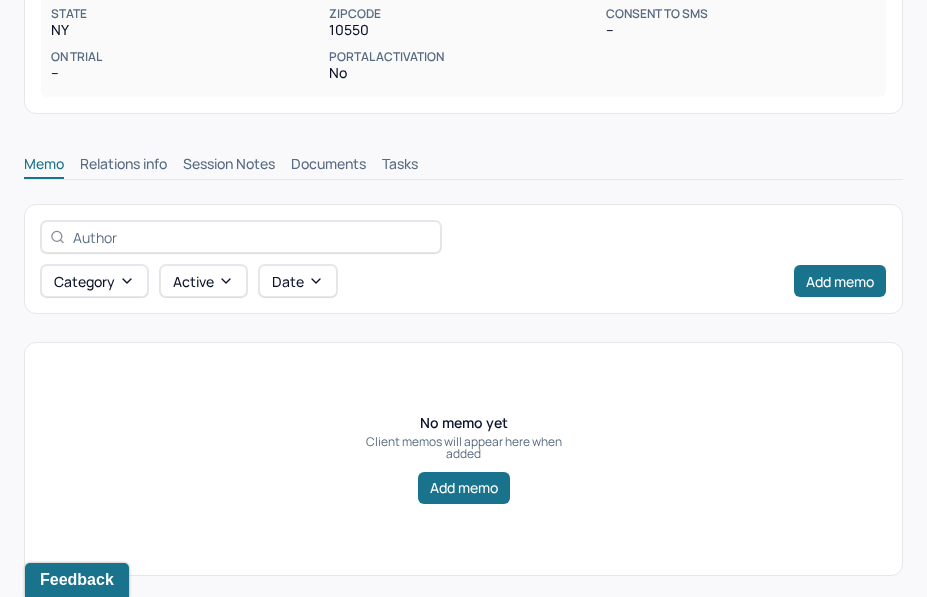 click on "Session Notes" at bounding box center [229, 166] 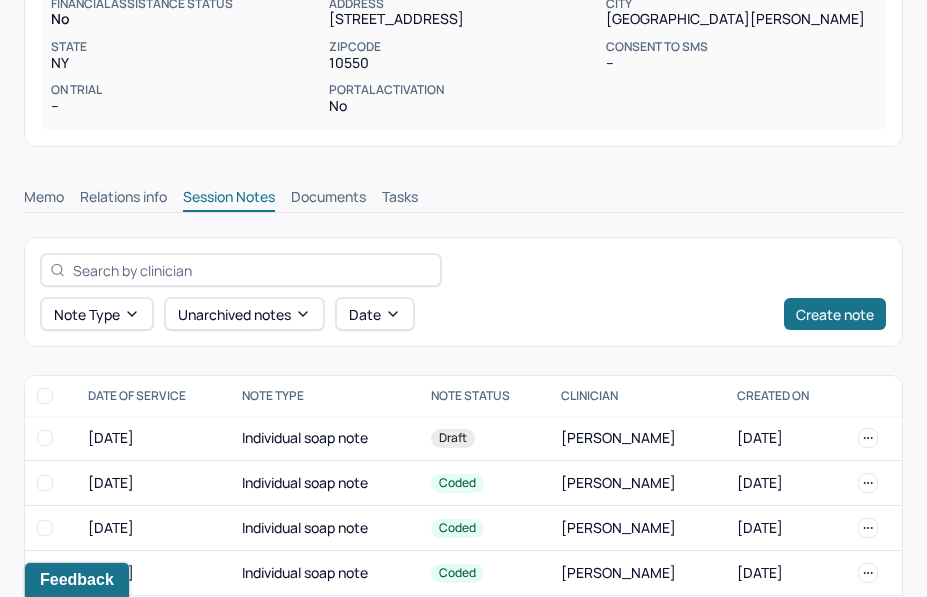 scroll, scrollTop: 433, scrollLeft: 0, axis: vertical 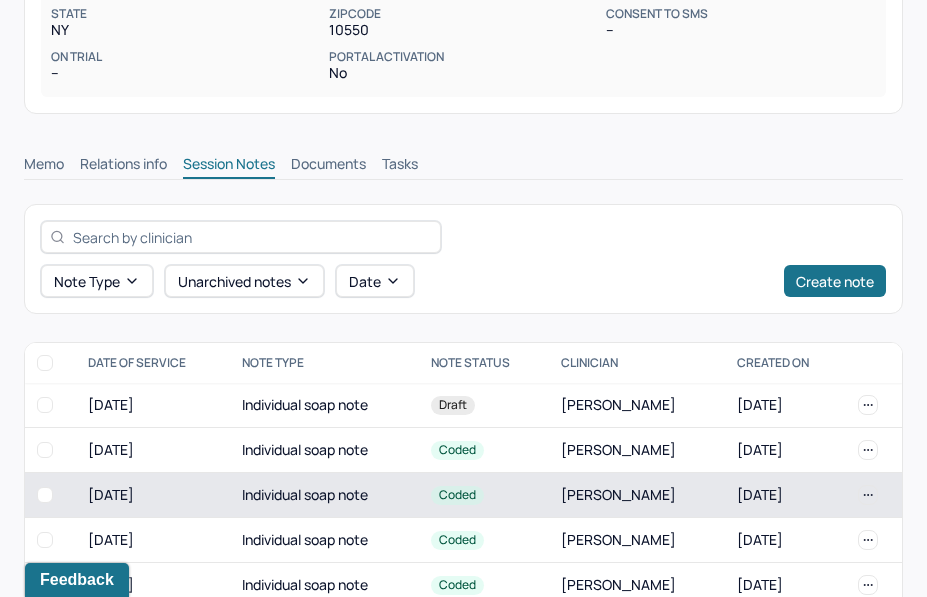 click on "Individual soap note" at bounding box center [325, 495] 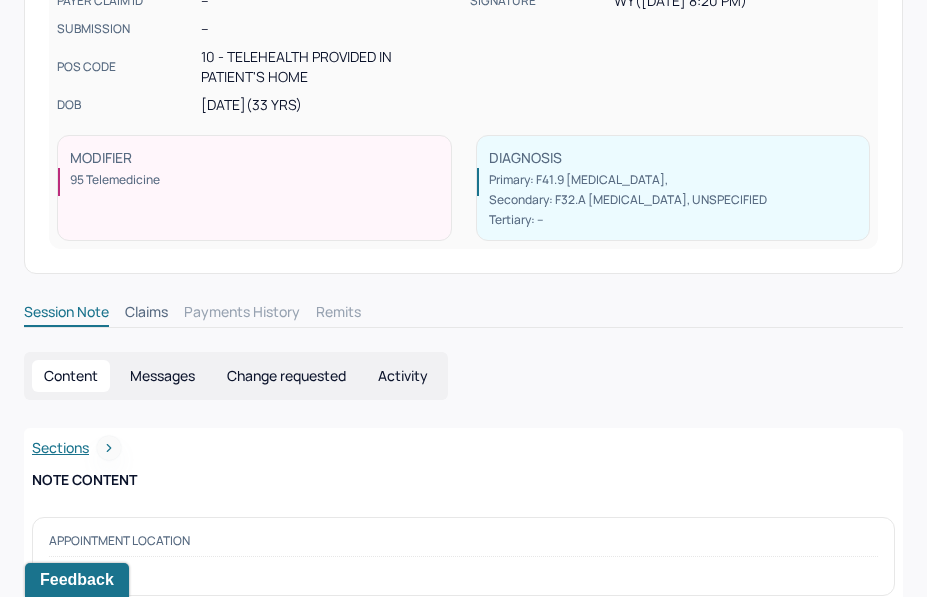 scroll, scrollTop: 0, scrollLeft: 0, axis: both 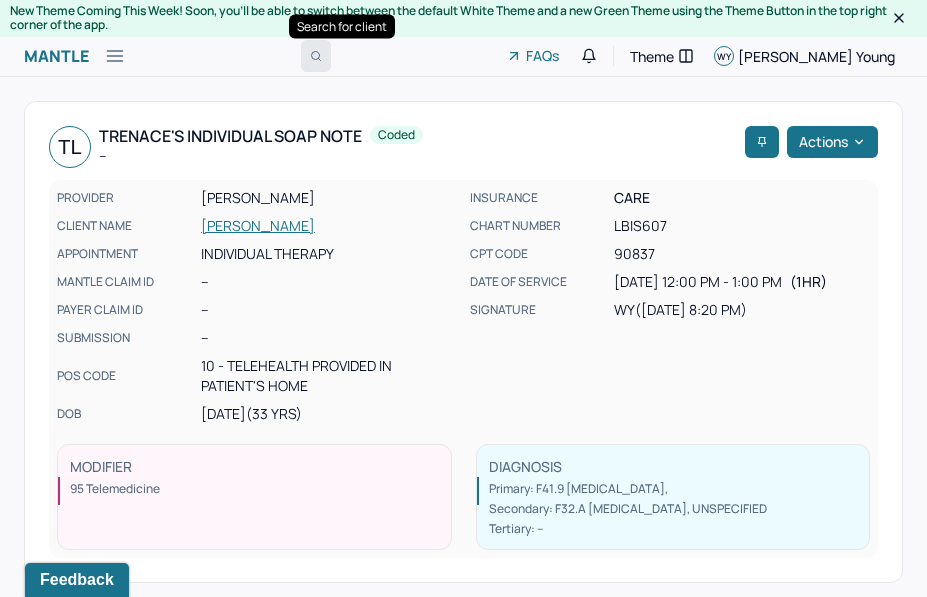 click at bounding box center [316, 56] 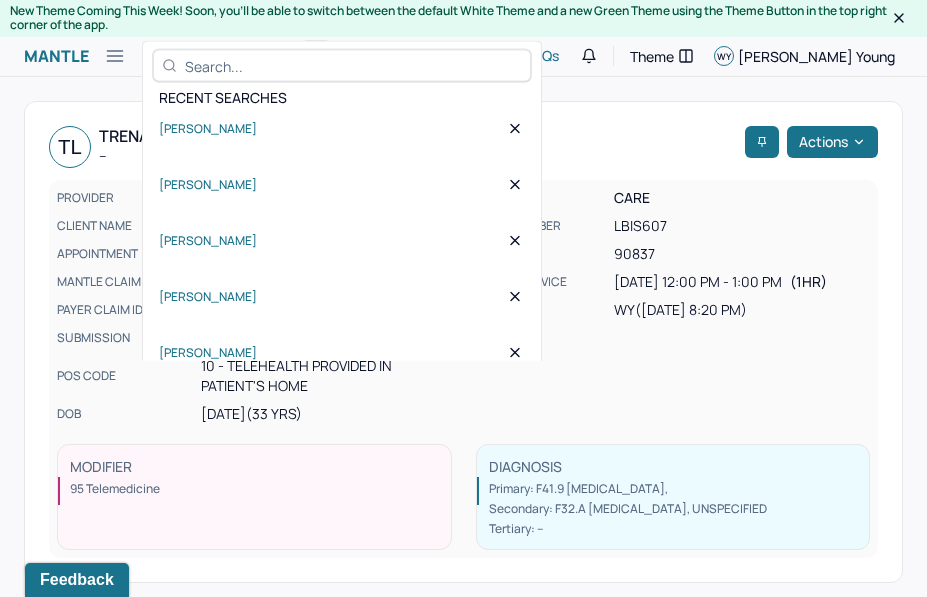 scroll, scrollTop: 433, scrollLeft: 0, axis: vertical 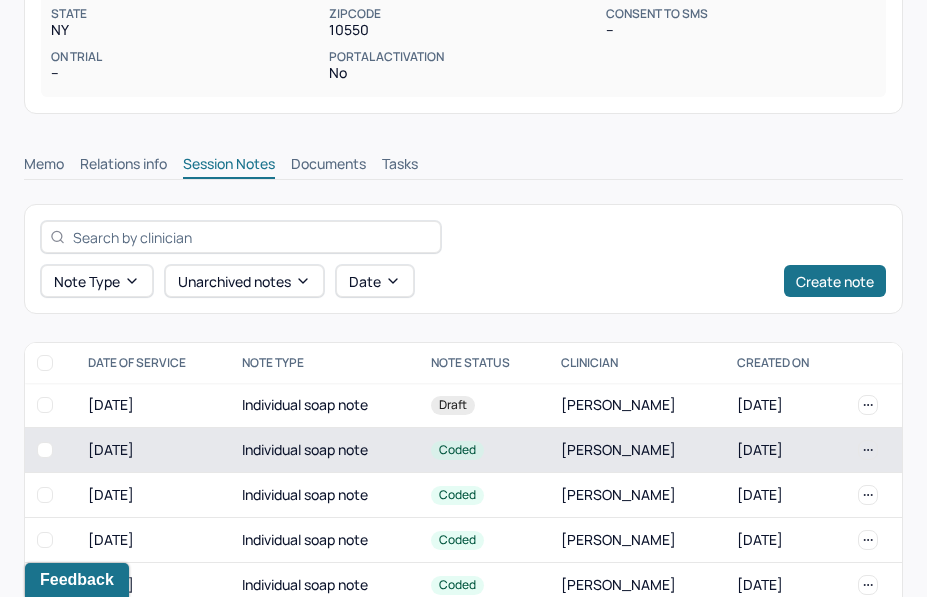 click on "Individual soap note" at bounding box center (325, 450) 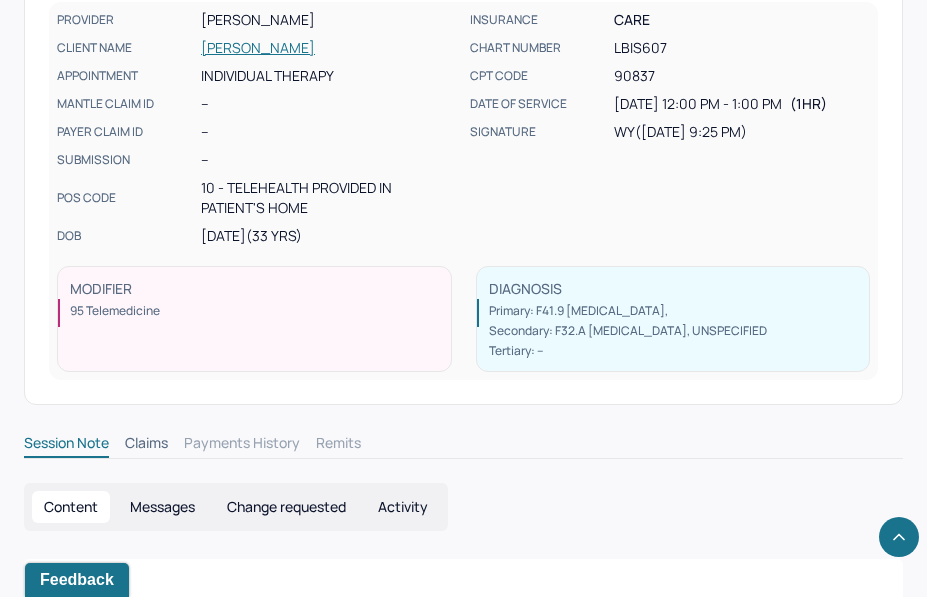 scroll, scrollTop: 0, scrollLeft: 0, axis: both 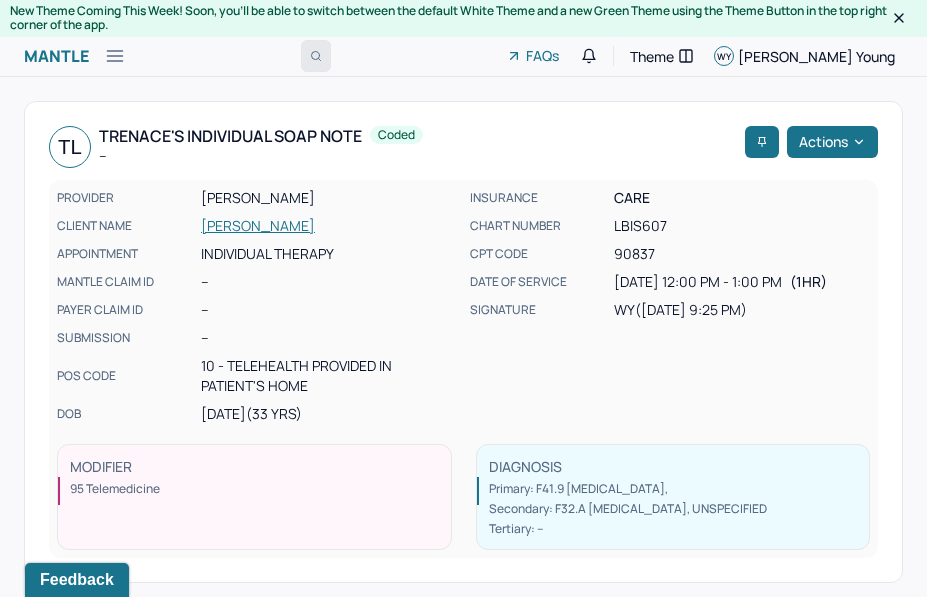click at bounding box center (316, 56) 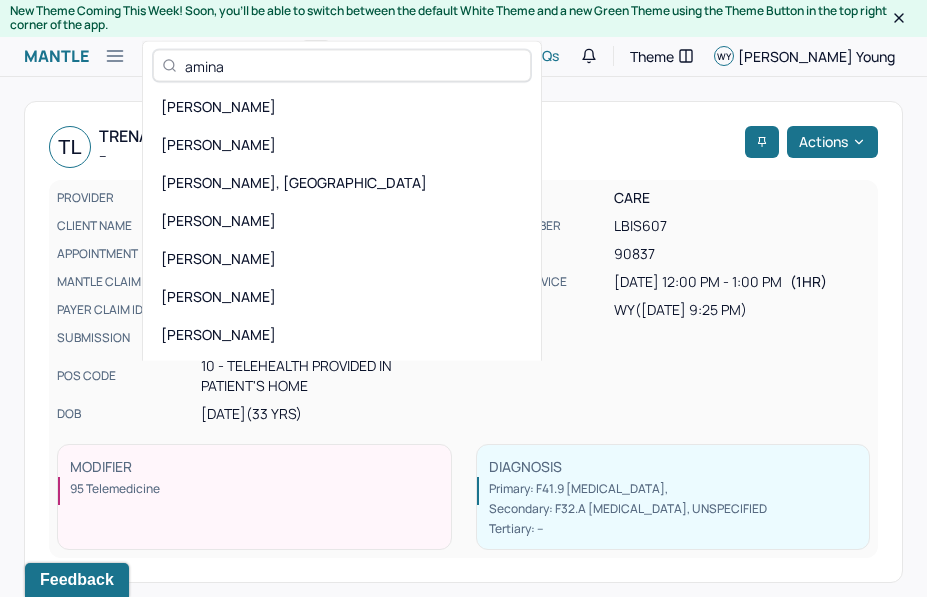 type on "amina" 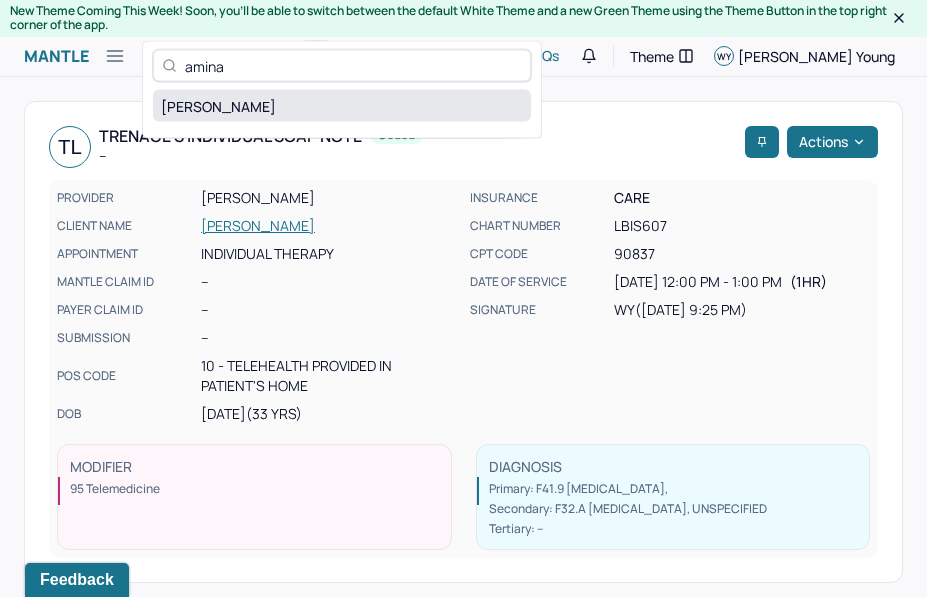click on "[PERSON_NAME]" at bounding box center (342, 106) 